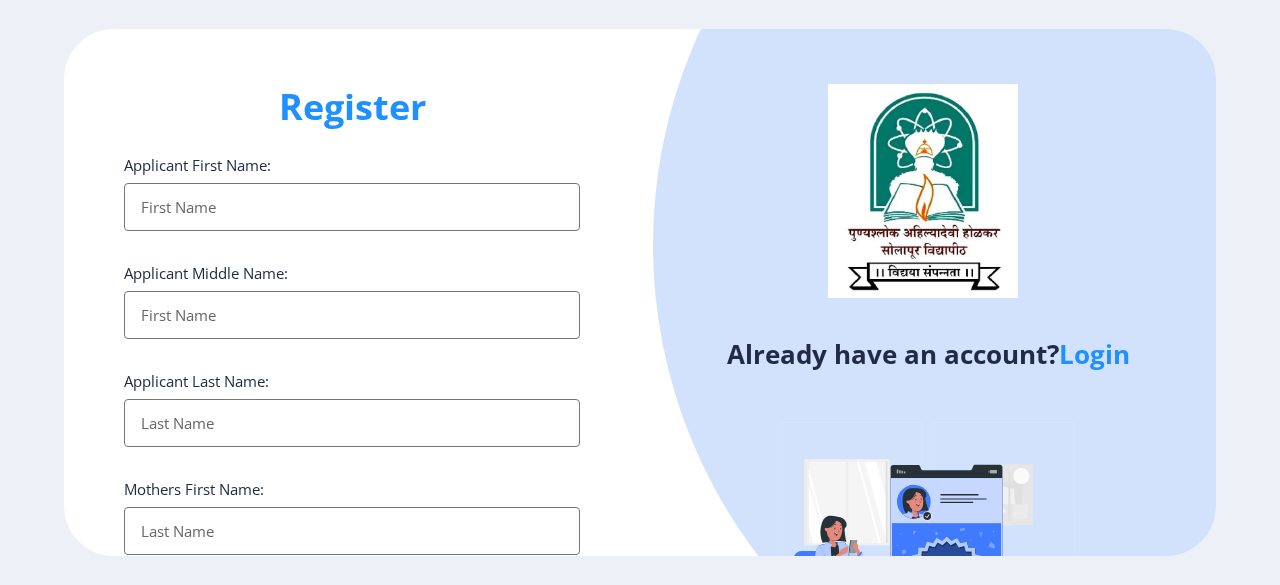 select 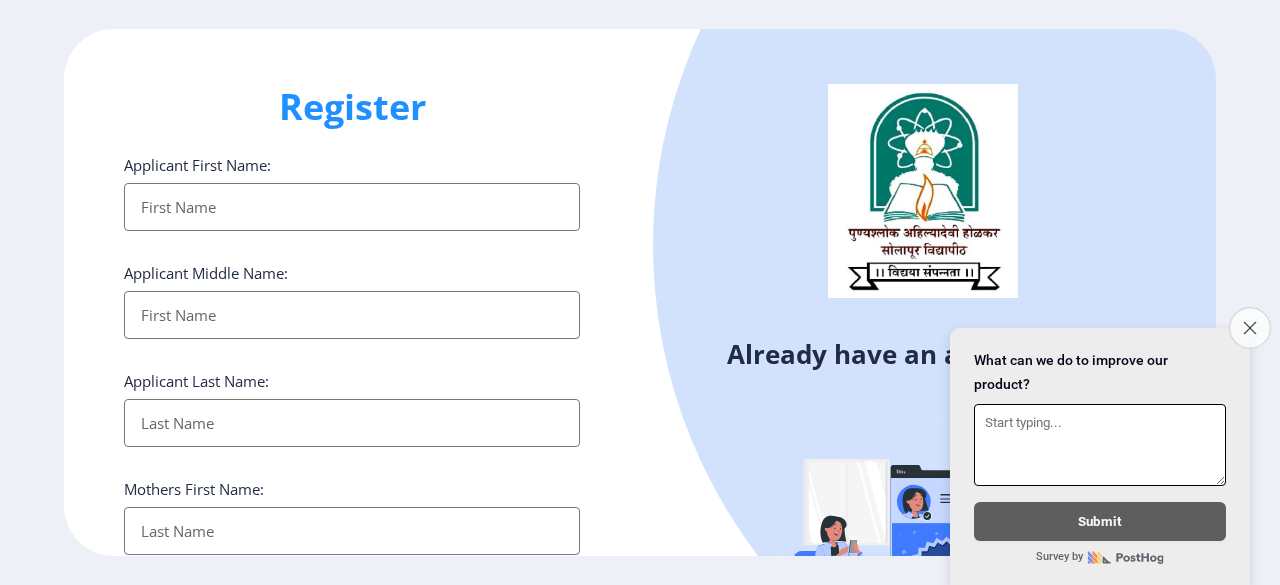 click on "Close survey" 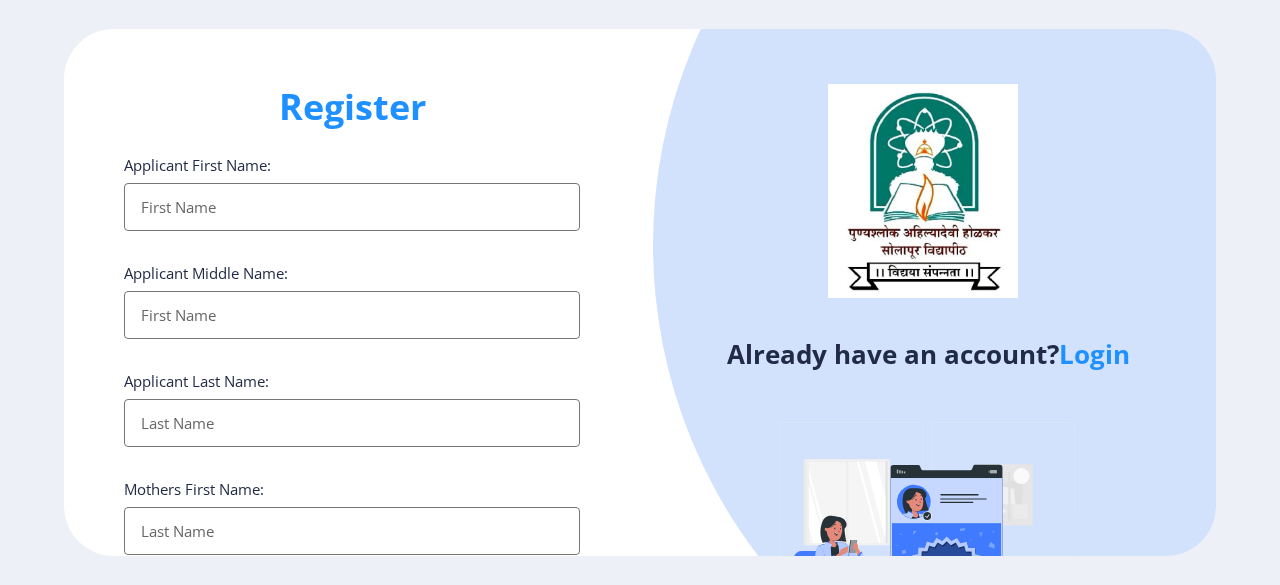 click on "Login" 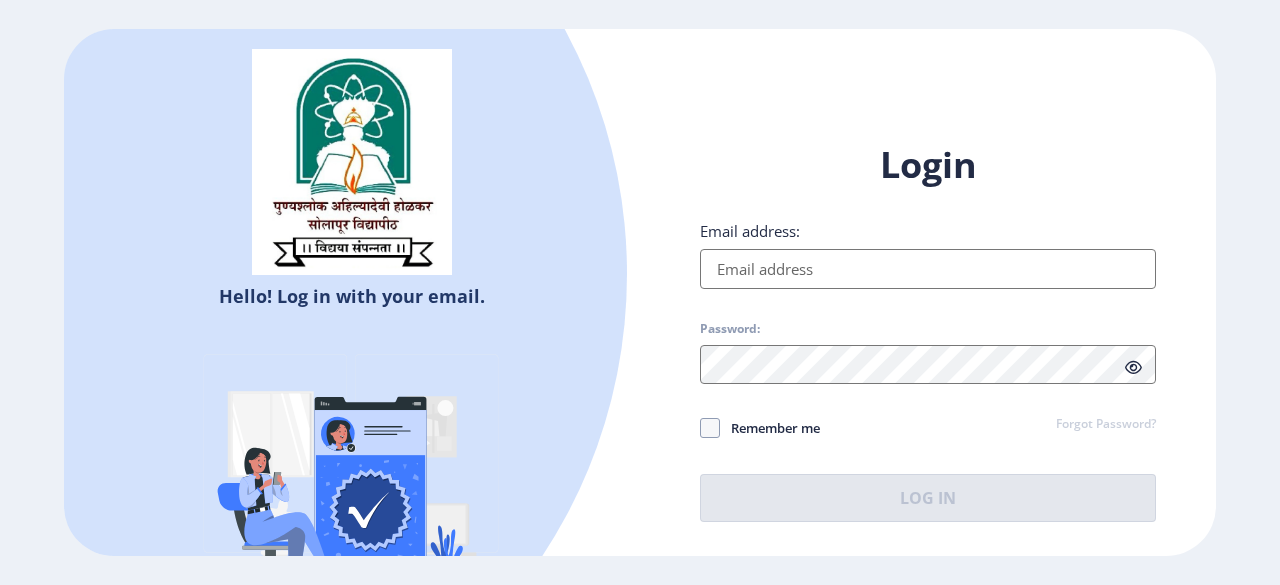 click on "Email address:" at bounding box center (928, 269) 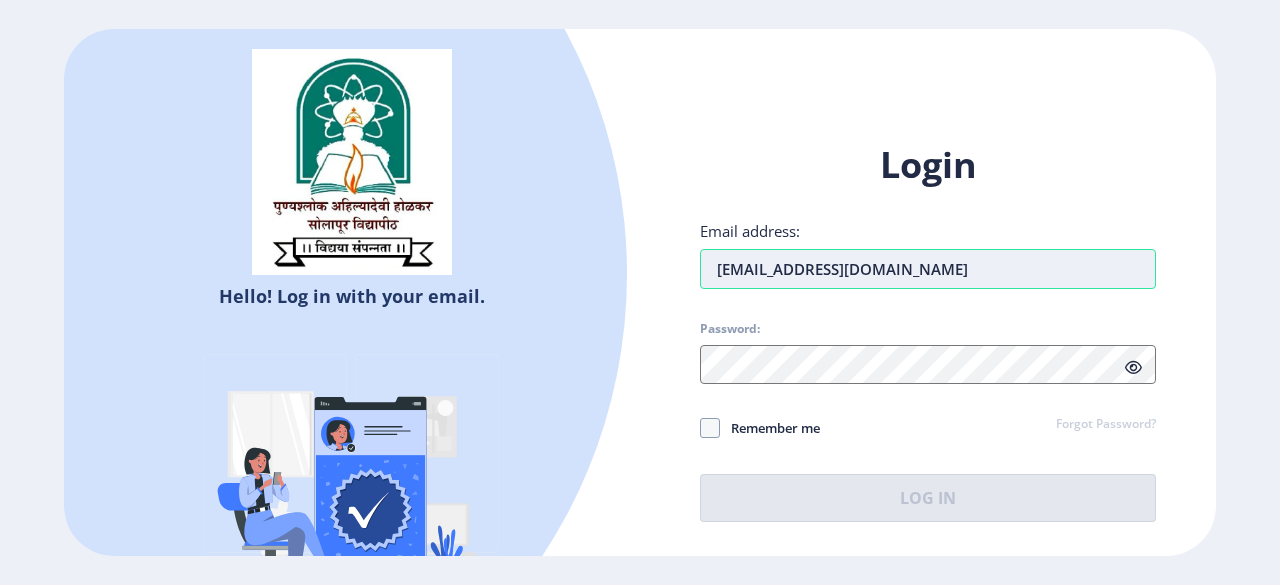 type on "[EMAIL_ADDRESS][DOMAIN_NAME]" 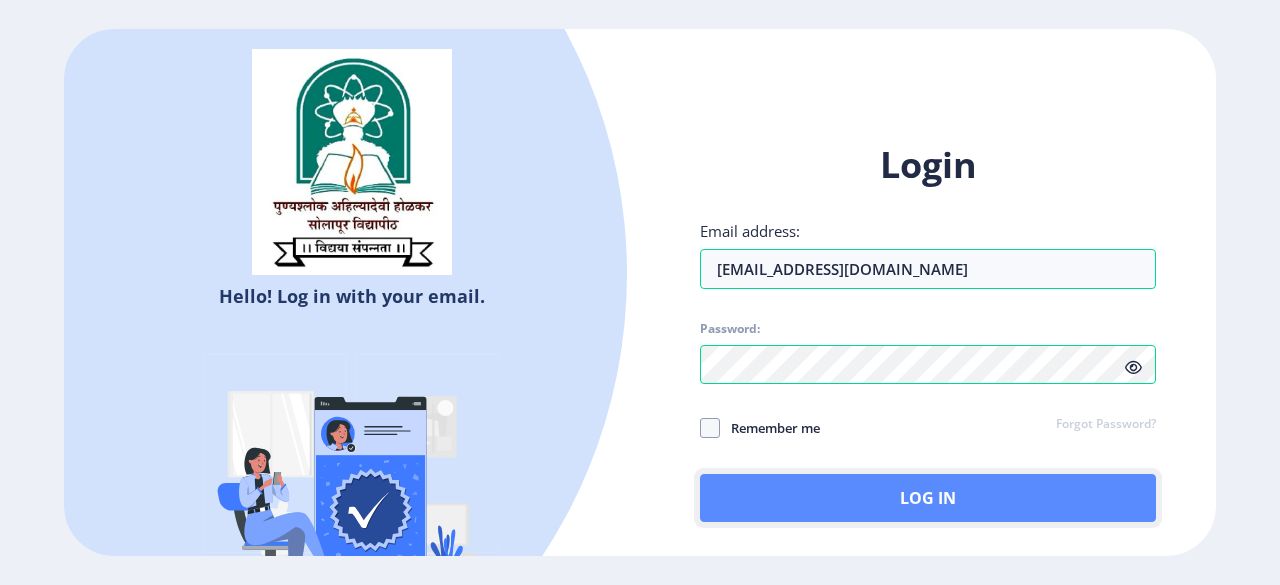 click on "Log In" 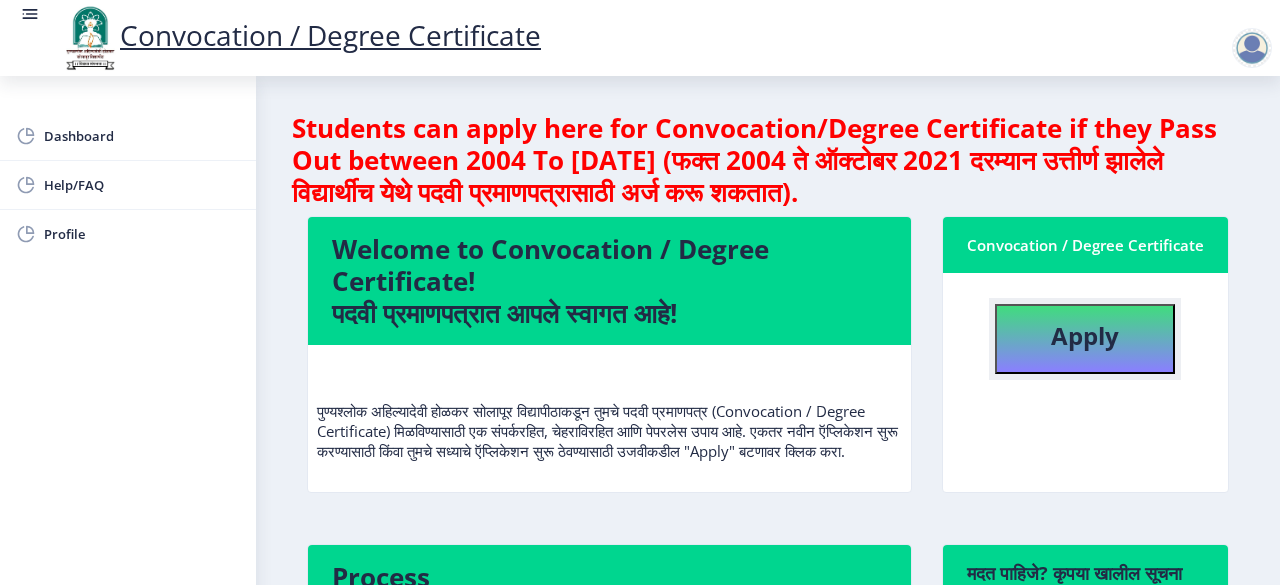 click on "Apply" 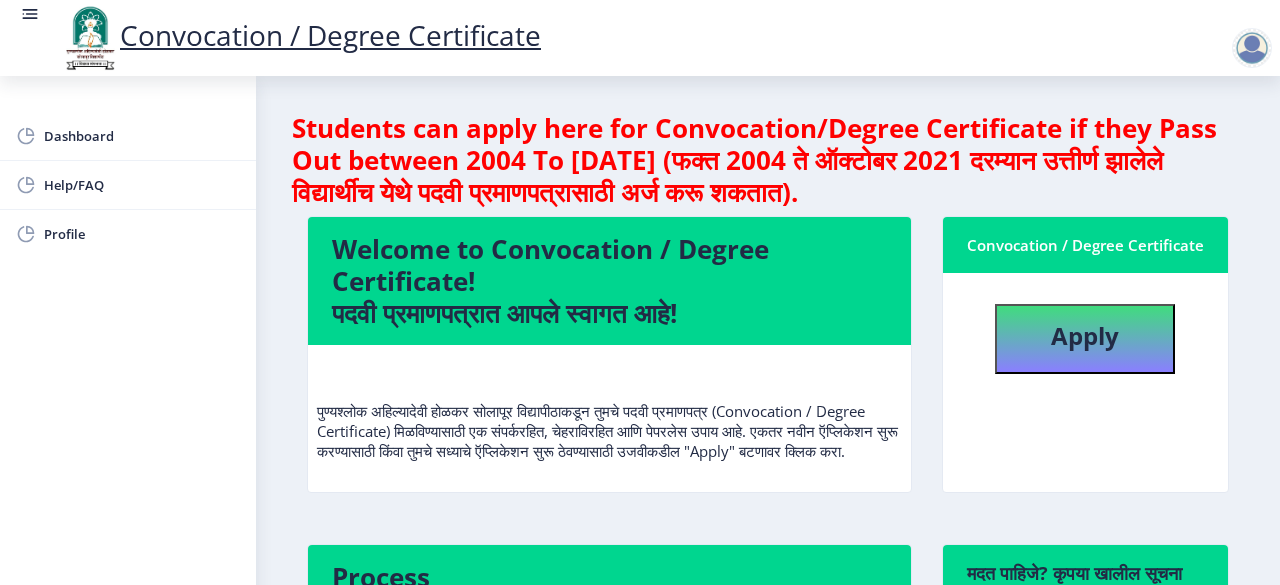 select 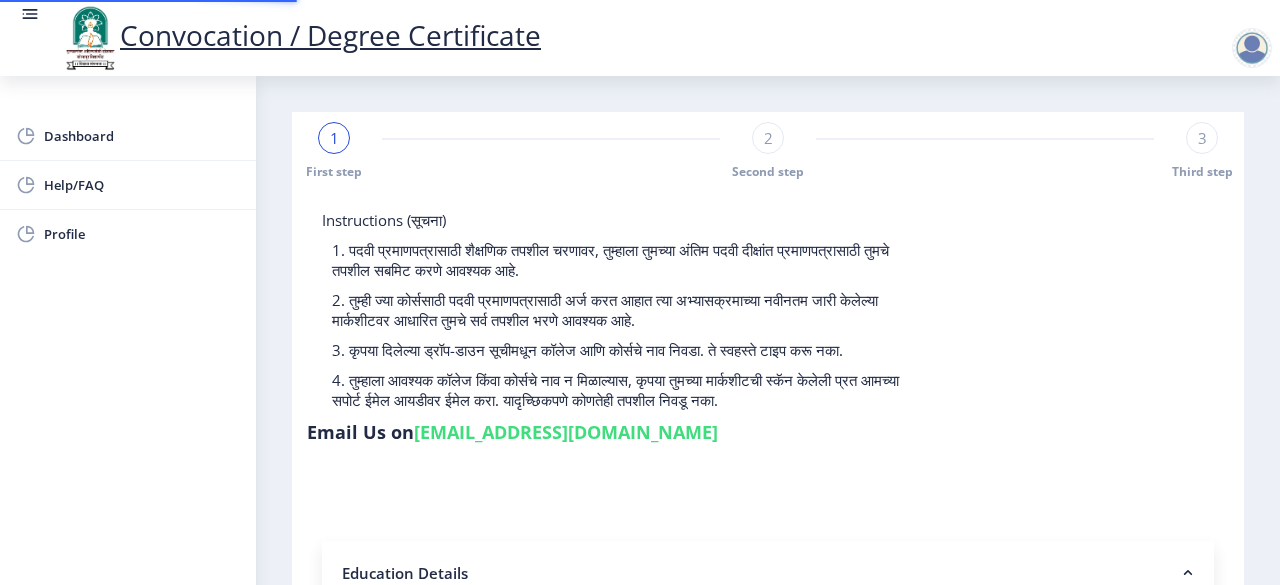 type on "2017032500090793" 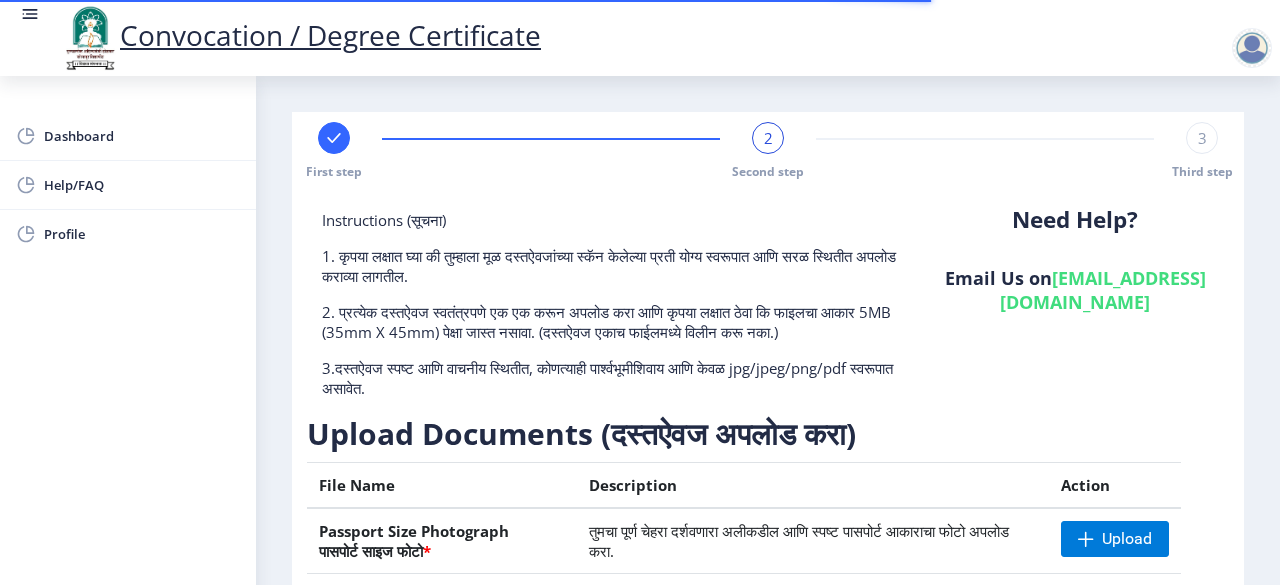 click on "First step 2 Second step 3 Third step Instructions (सूचना) 1. कृपया लक्षात घ्या की तुम्हाला मूळ दस्तऐवजांच्या स्कॅन केलेल्या प्रती योग्य स्वरूपात आणि सरळ स्थितीत अपलोड कराव्या लागतील.  2. प्रत्येक दस्तऐवज स्वतंत्रपणे एक एक करून अपलोड करा आणि कृपया लक्षात ठेवा कि फाइलचा आकार 5MB (35mm X 45mm) पेक्षा जास्त नसावा. (दस्तऐवज एकाच फाईलमध्ये विलीन करू नका.)  Need Help? Email Us on   [EMAIL_ADDRESS][DOMAIN_NAME]  Upload Documents (दस्तऐवज अपलोड करा)  File Name Description Action Passport Size Photograph  * Upload * Upload Aadhar Card  * Upload *" 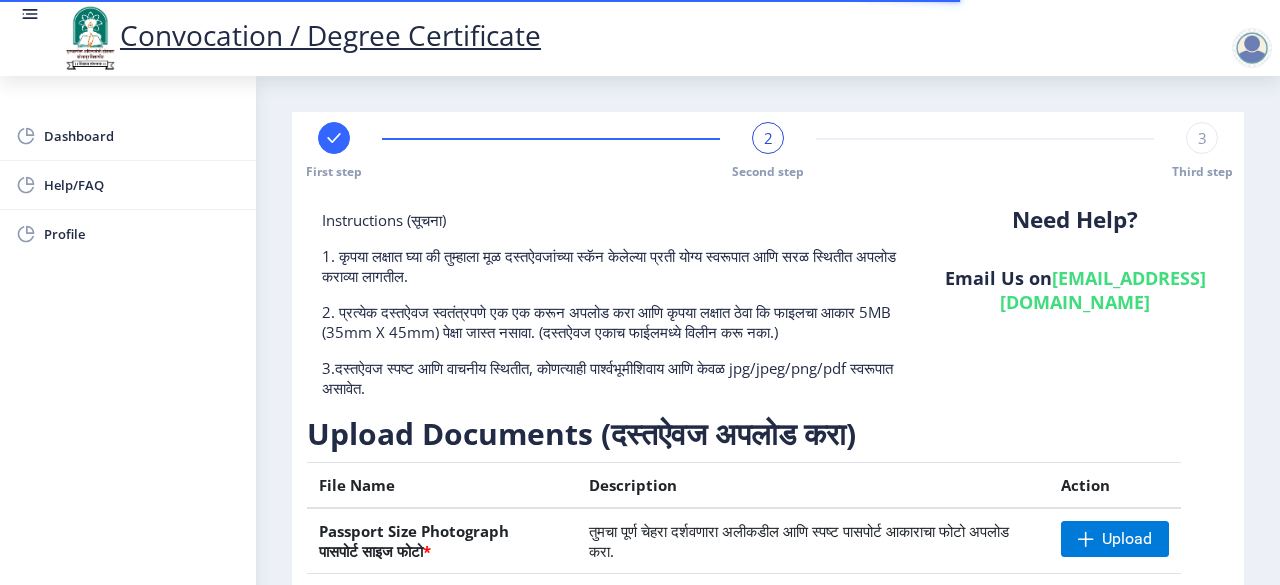 click on "First step 2 Second step 3 Third step Instructions (सूचना) 1. कृपया लक्षात घ्या की तुम्हाला मूळ दस्तऐवजांच्या स्कॅन केलेल्या प्रती योग्य स्वरूपात आणि सरळ स्थितीत अपलोड कराव्या लागतील.  2. प्रत्येक दस्तऐवज स्वतंत्रपणे एक एक करून अपलोड करा आणि कृपया लक्षात ठेवा कि फाइलचा आकार 5MB (35mm X 45mm) पेक्षा जास्त नसावा. (दस्तऐवज एकाच फाईलमध्ये विलीन करू नका.)  Need Help? Email Us on   [EMAIL_ADDRESS][DOMAIN_NAME]  Upload Documents (दस्तऐवज अपलोड करा)  File Name Description Action Passport Size Photograph  * Upload * Upload Aadhar Card  * Upload *" 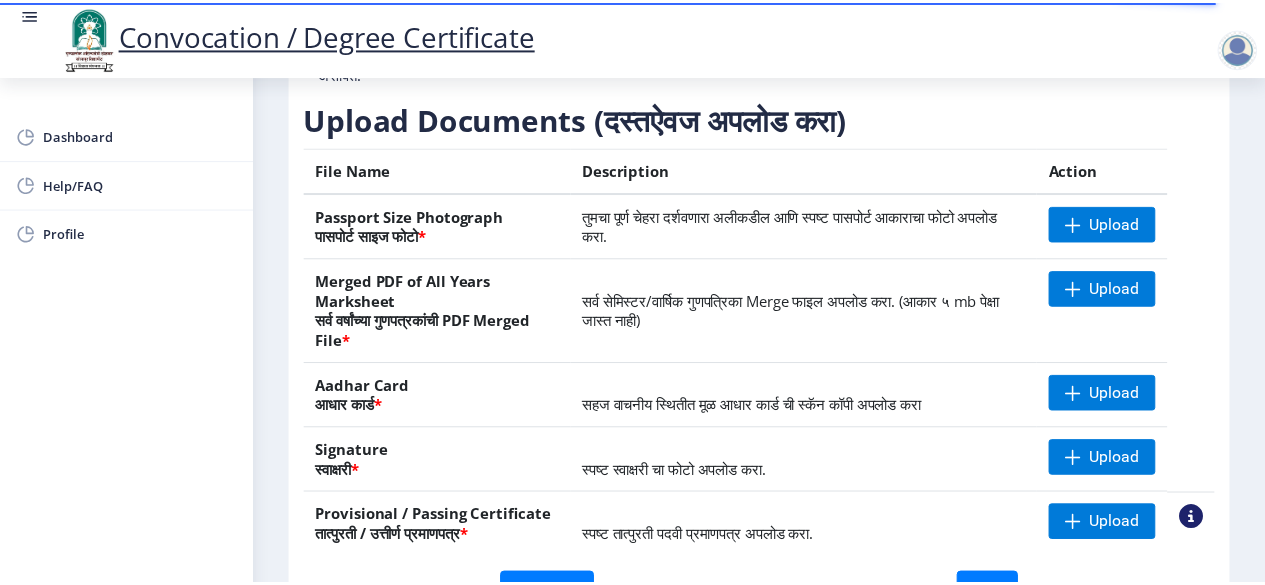 scroll, scrollTop: 320, scrollLeft: 0, axis: vertical 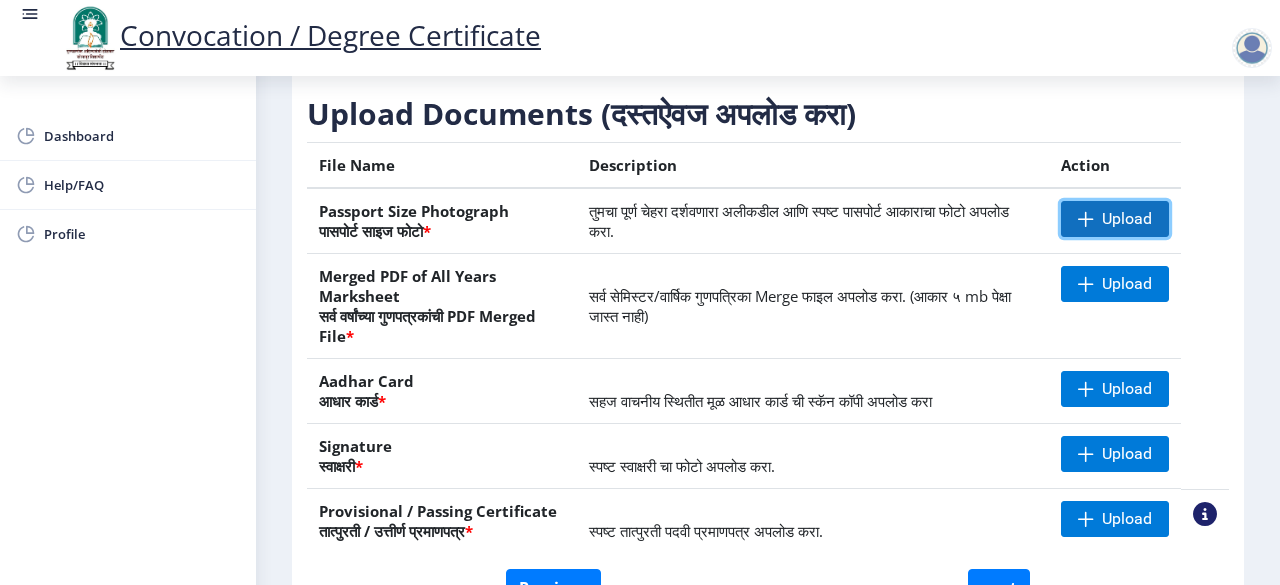 click on "Upload" 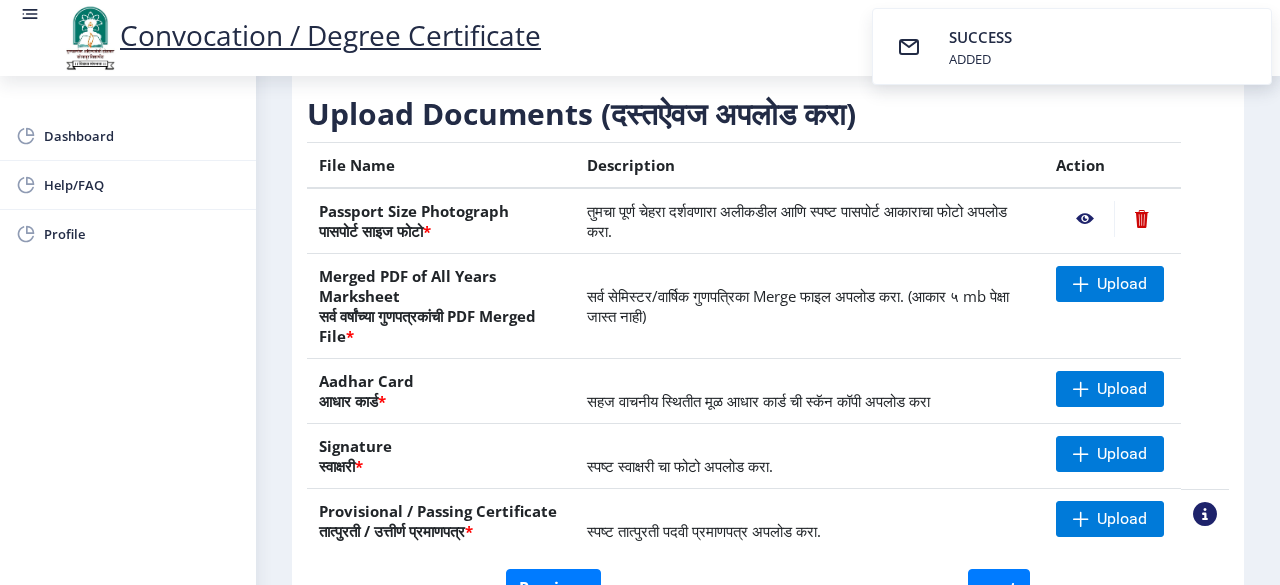 click 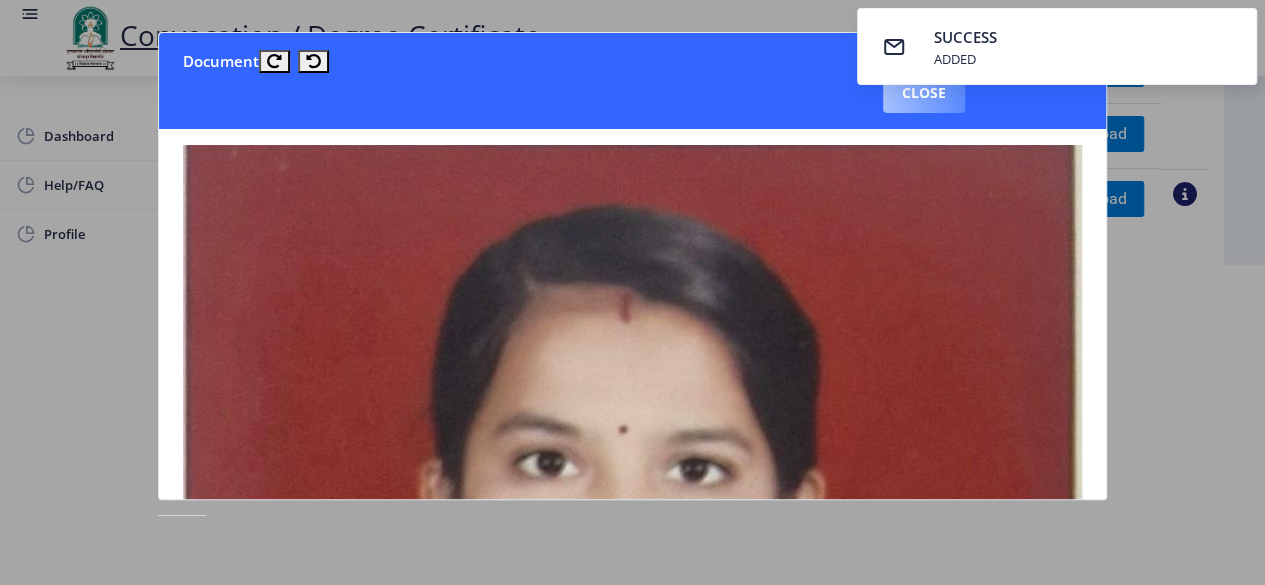 click on "Close" at bounding box center [924, 93] 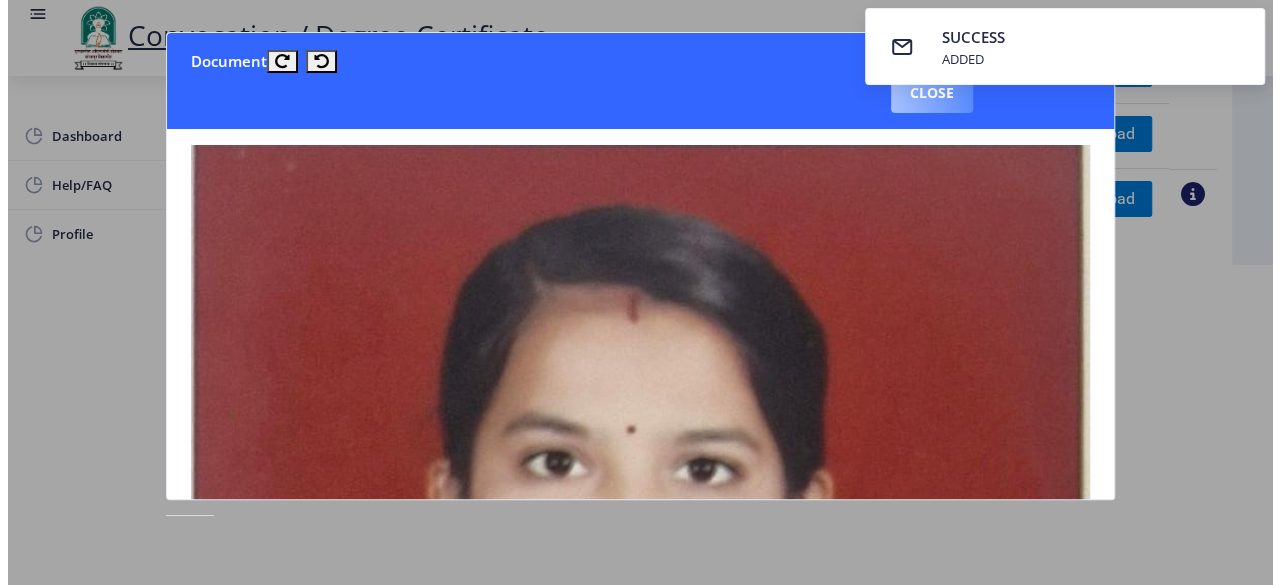 scroll, scrollTop: 246, scrollLeft: 0, axis: vertical 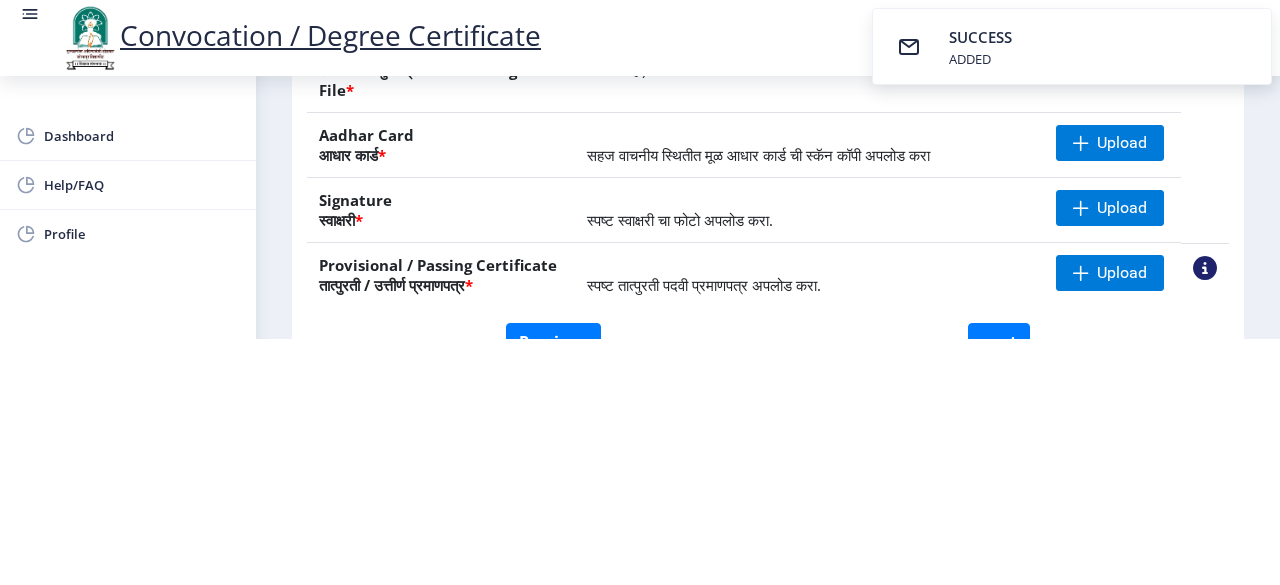 click on "First step 2 Second step 3 Third step Instructions (सूचना) 1. कृपया लक्षात घ्या की तुम्हाला मूळ दस्तऐवजांच्या स्कॅन केलेल्या प्रती योग्य स्वरूपात आणि सरळ स्थितीत अपलोड कराव्या लागतील.  2. प्रत्येक दस्तऐवज स्वतंत्रपणे एक एक करून अपलोड करा आणि कृपया लक्षात ठेवा कि फाइलचा आकार 5MB (35mm X 45mm) पेक्षा जास्त नसावा. (दस्तऐवज एकाच फाईलमध्ये विलीन करू नका.)  Need Help? Email Us on   [EMAIL_ADDRESS][DOMAIN_NAME]  Upload Documents (दस्तऐवज अपलोड करा)  File Name Description Action Passport Size Photograph  * Merged PDF of All Years Marksheet  * * *" 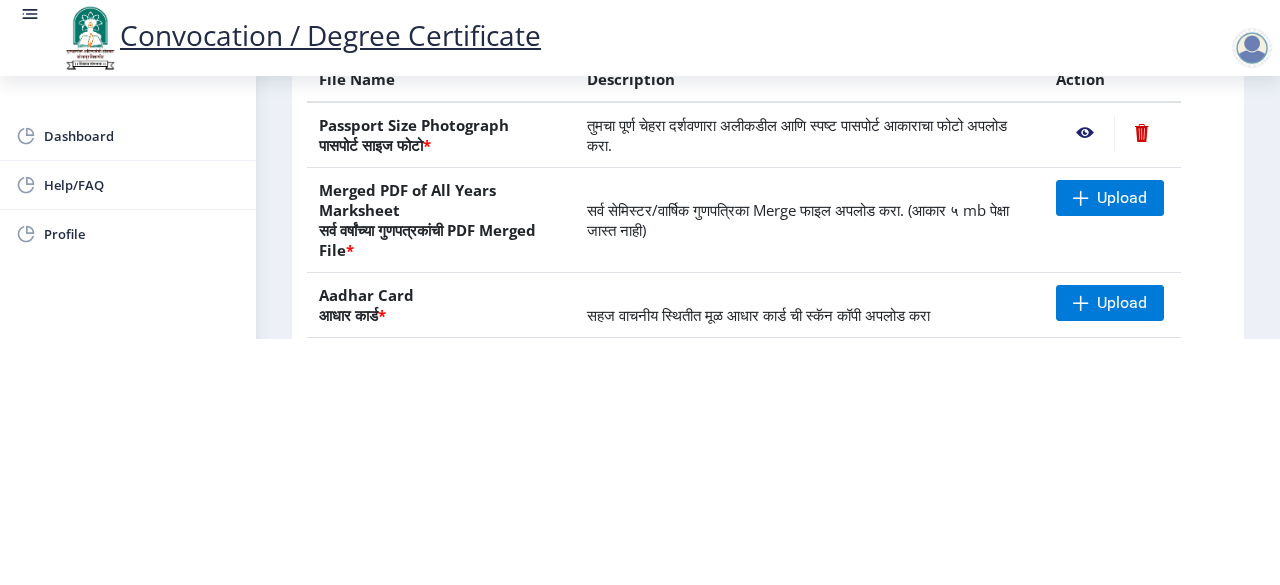 scroll, scrollTop: 120, scrollLeft: 0, axis: vertical 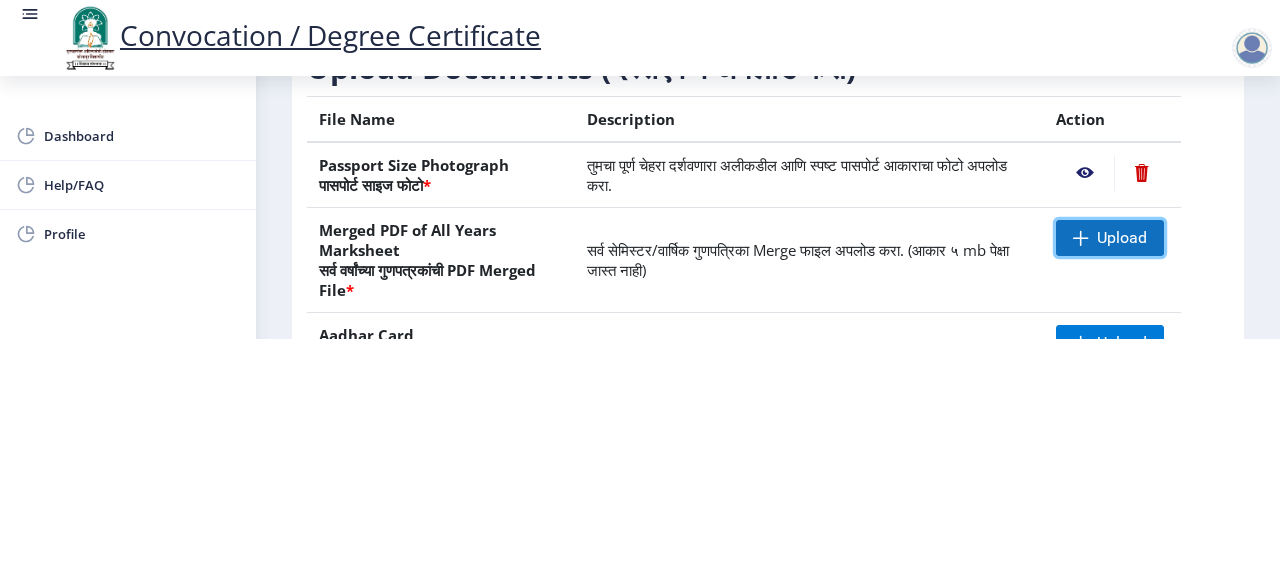 click on "Upload" 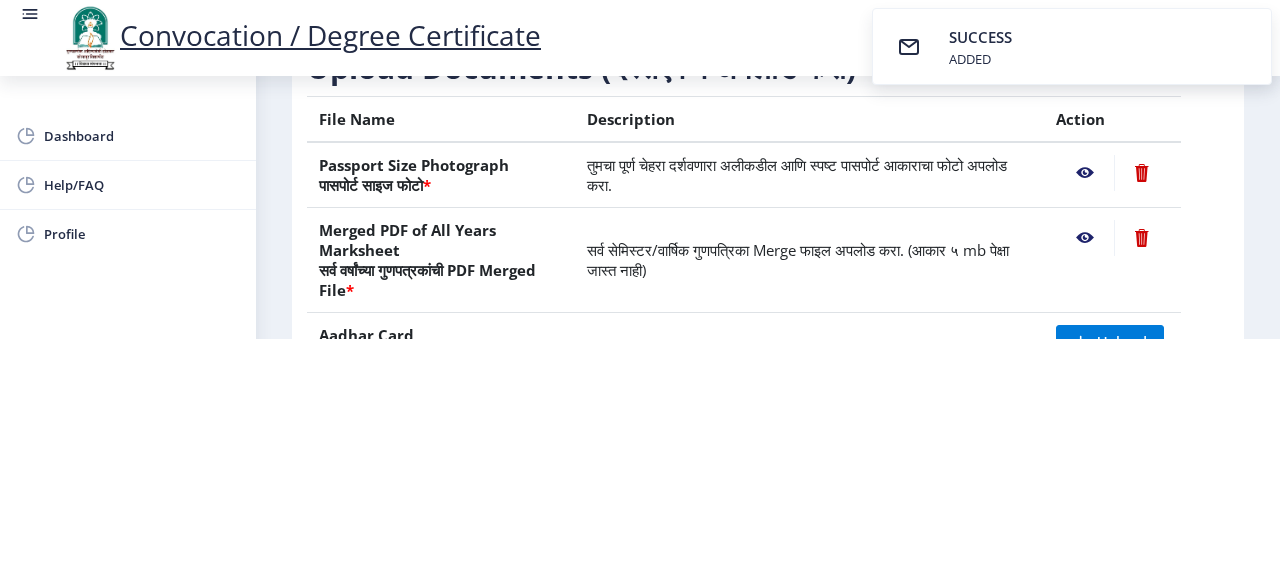 click 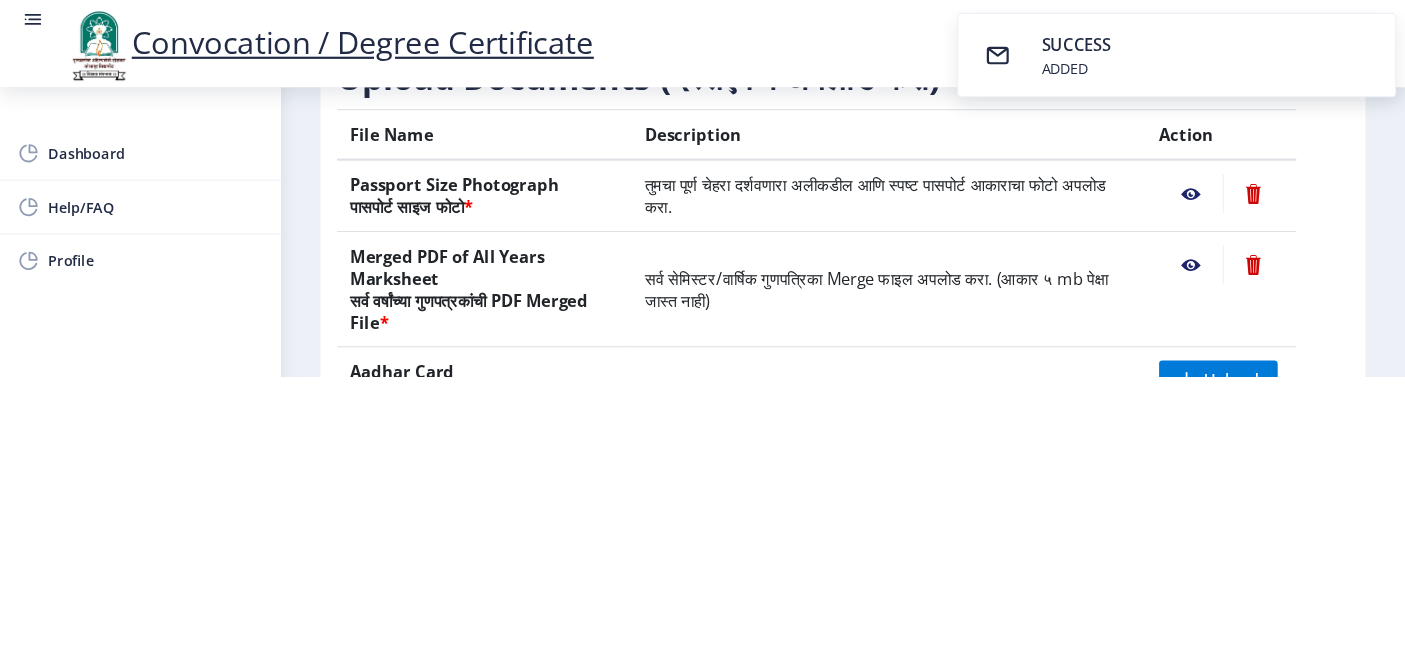 scroll, scrollTop: 0, scrollLeft: 0, axis: both 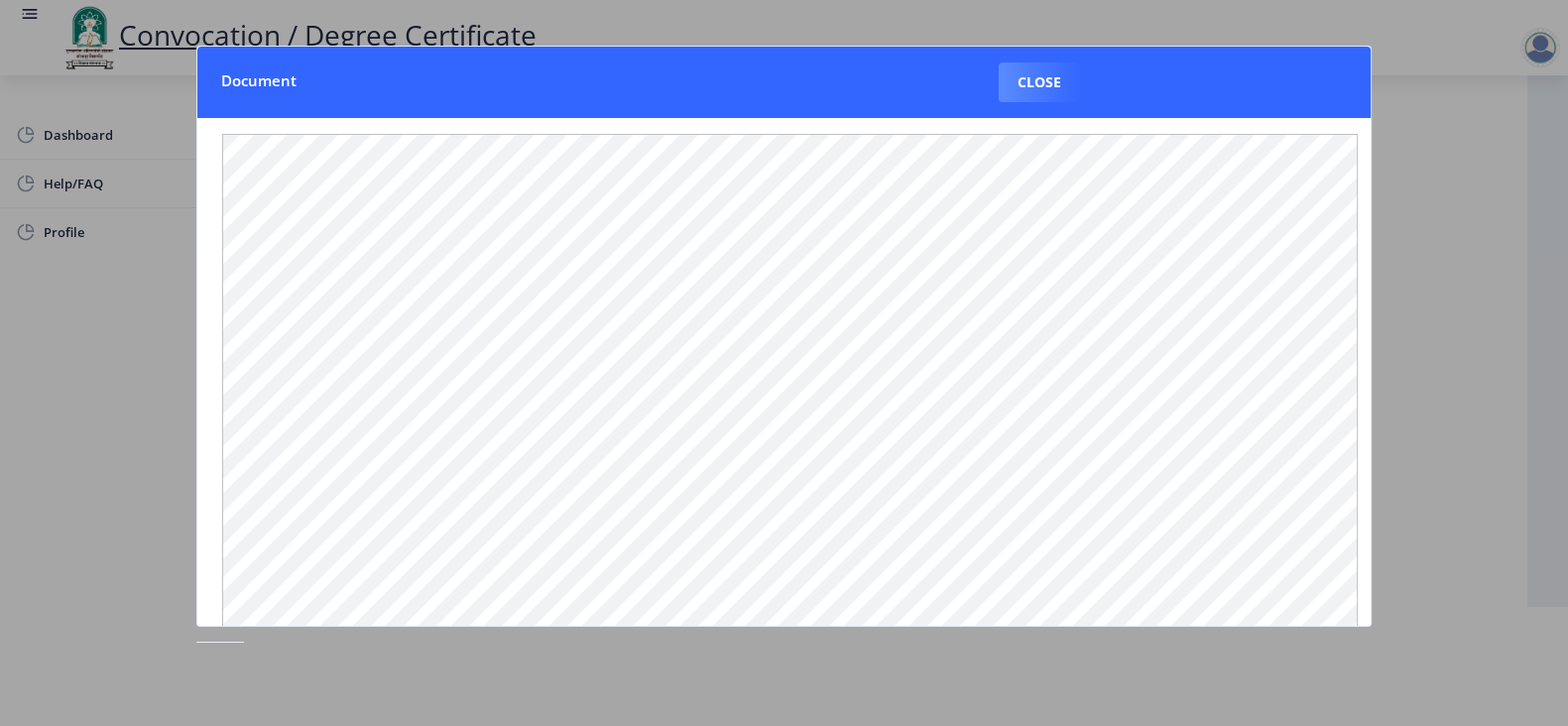 click 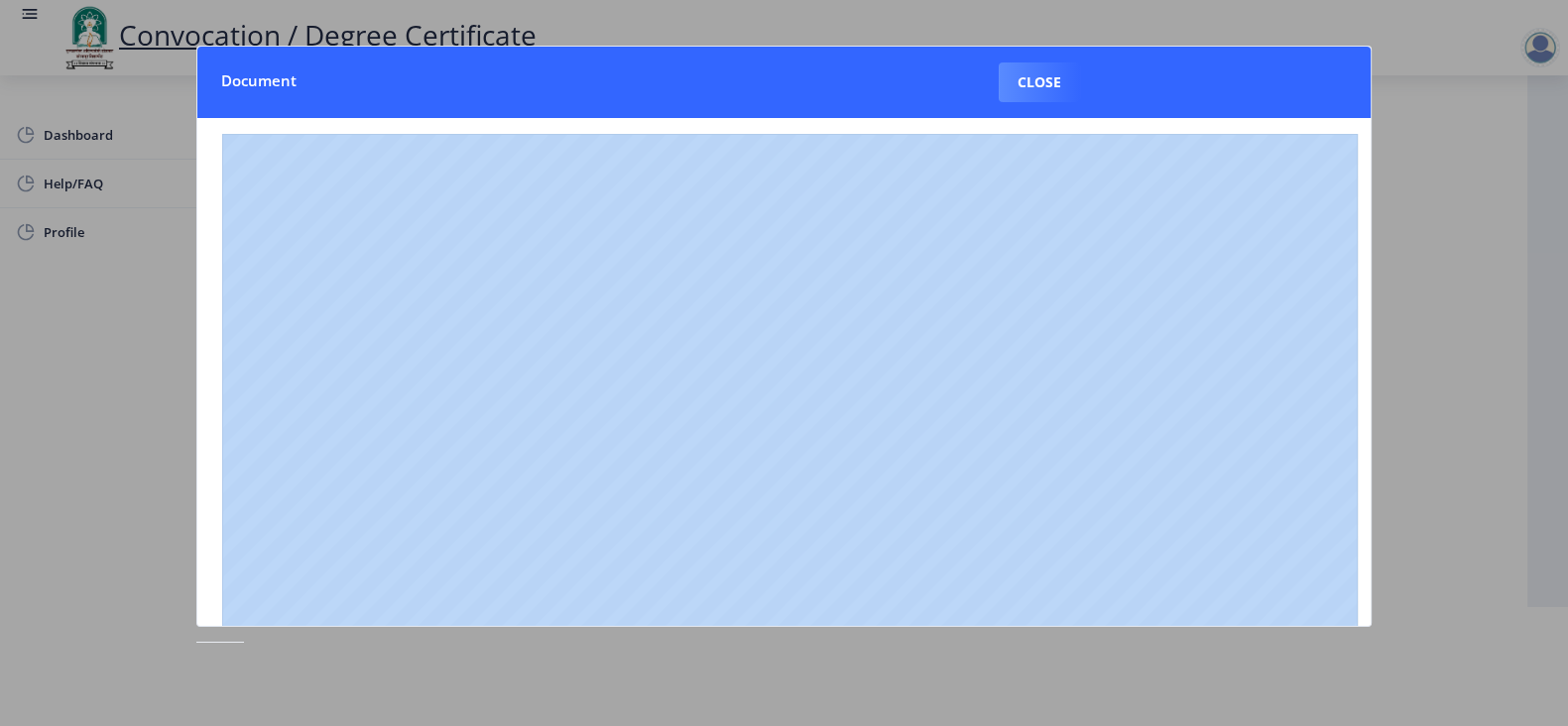 click 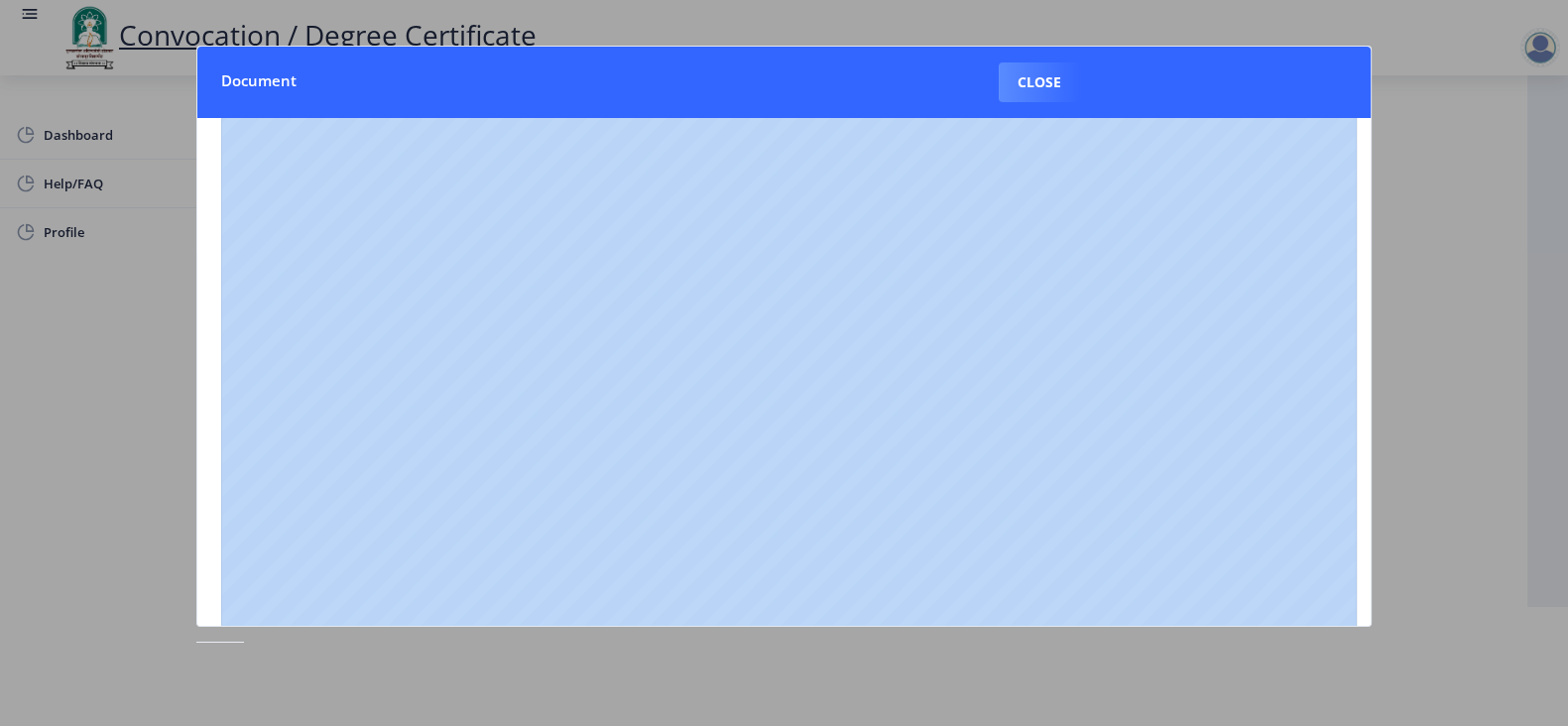click 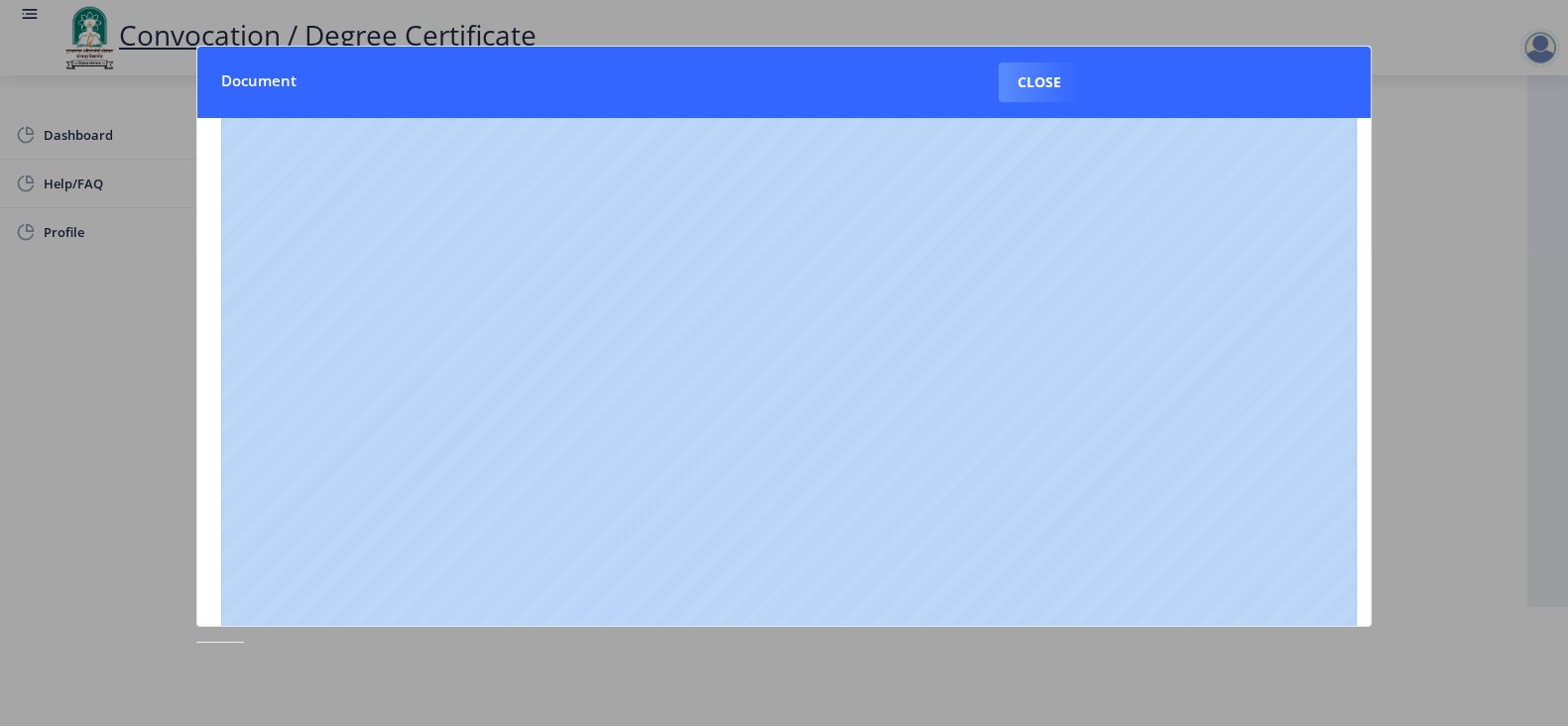 click 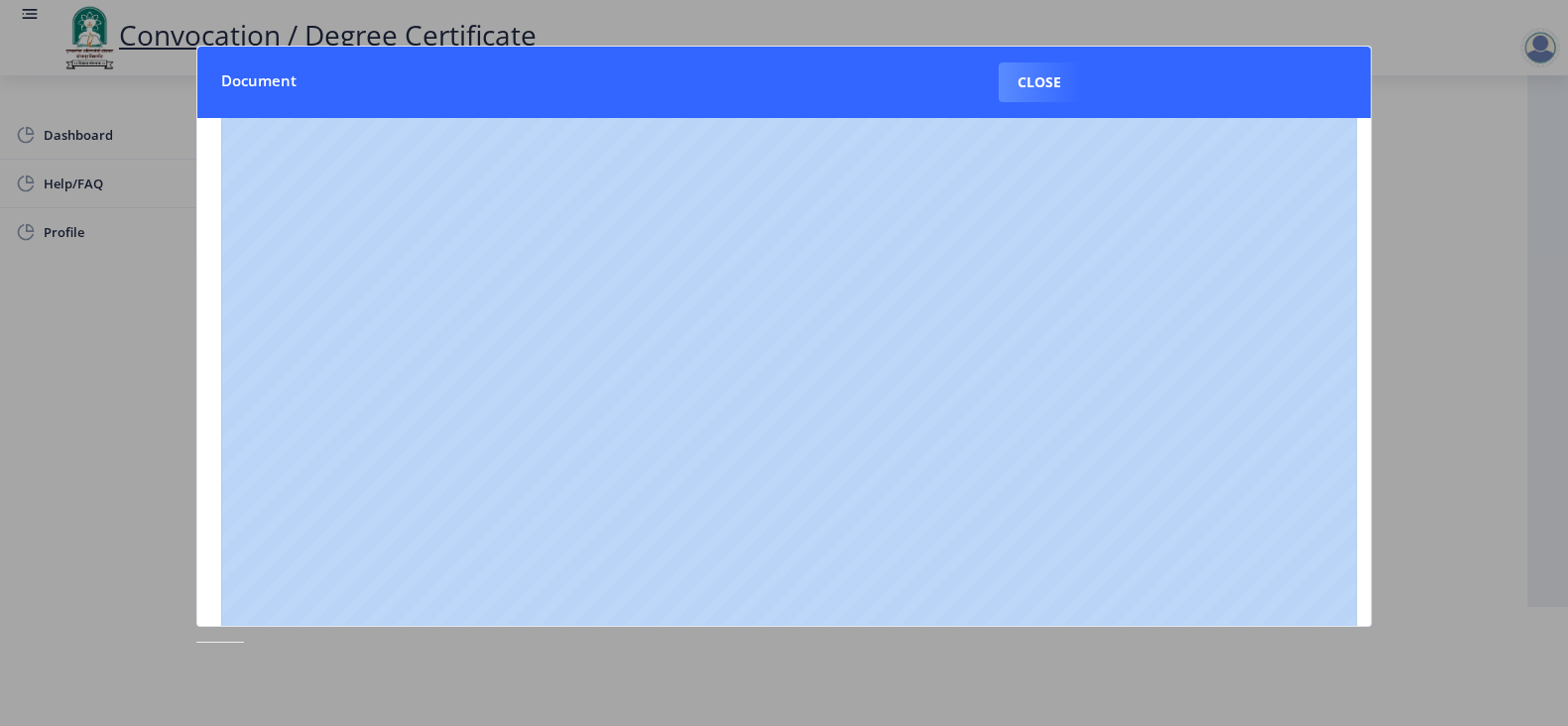 click 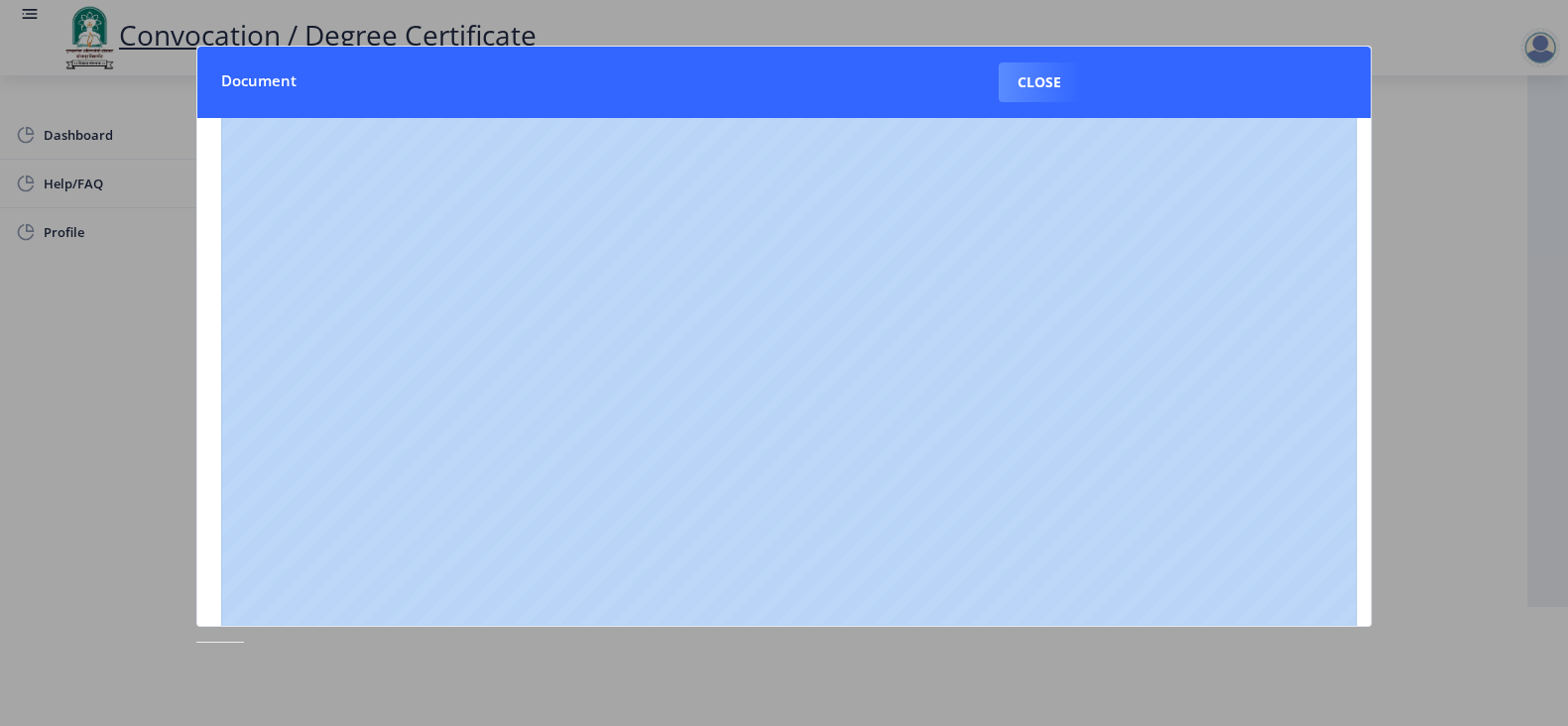 click 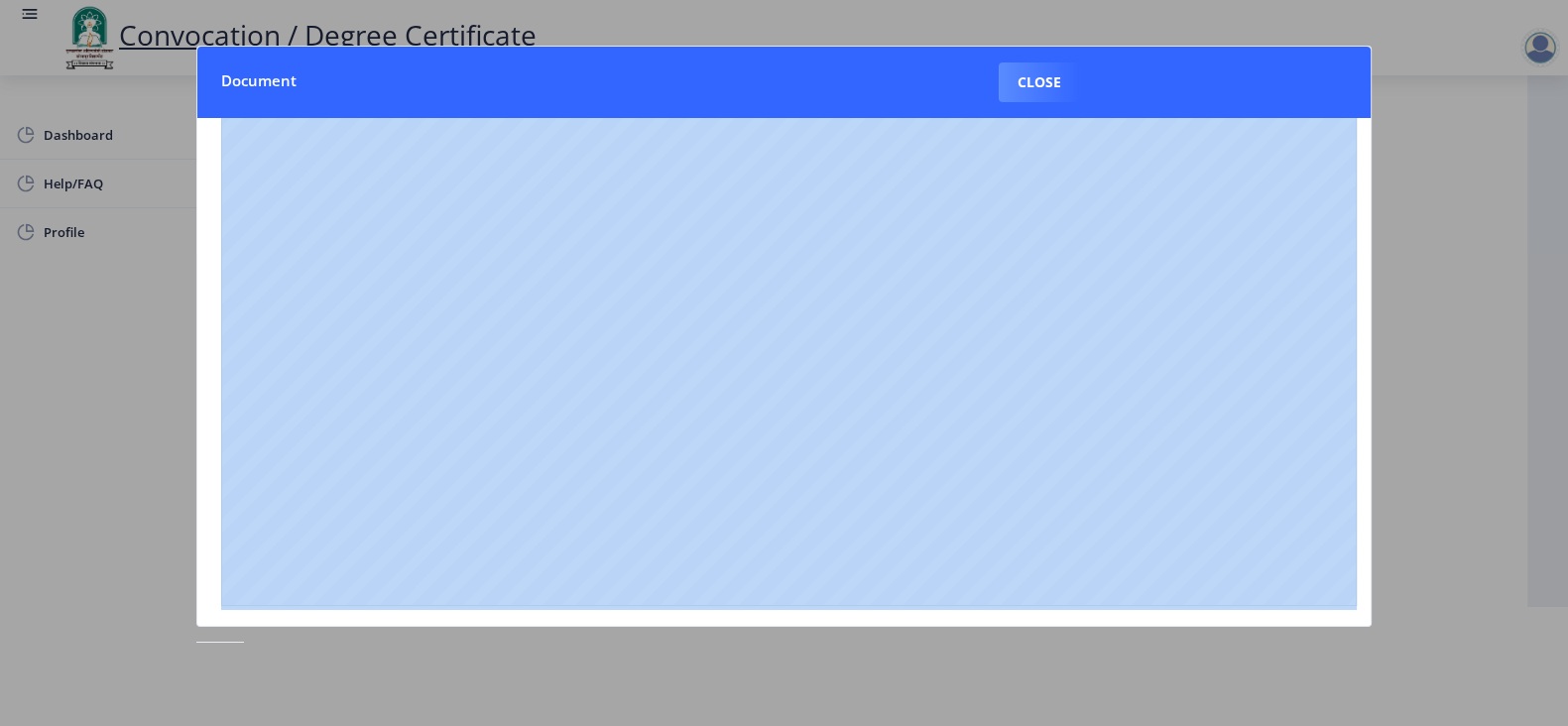 click 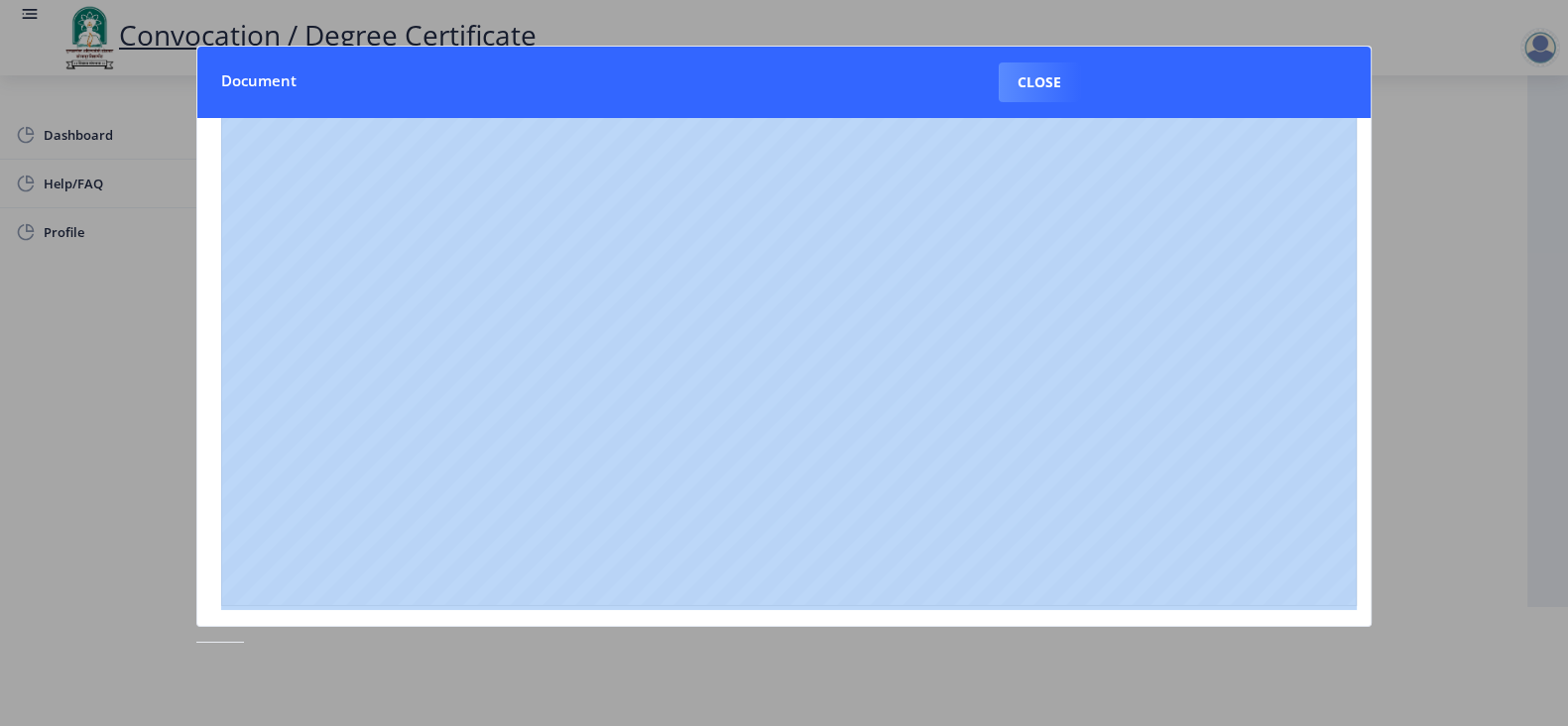 click 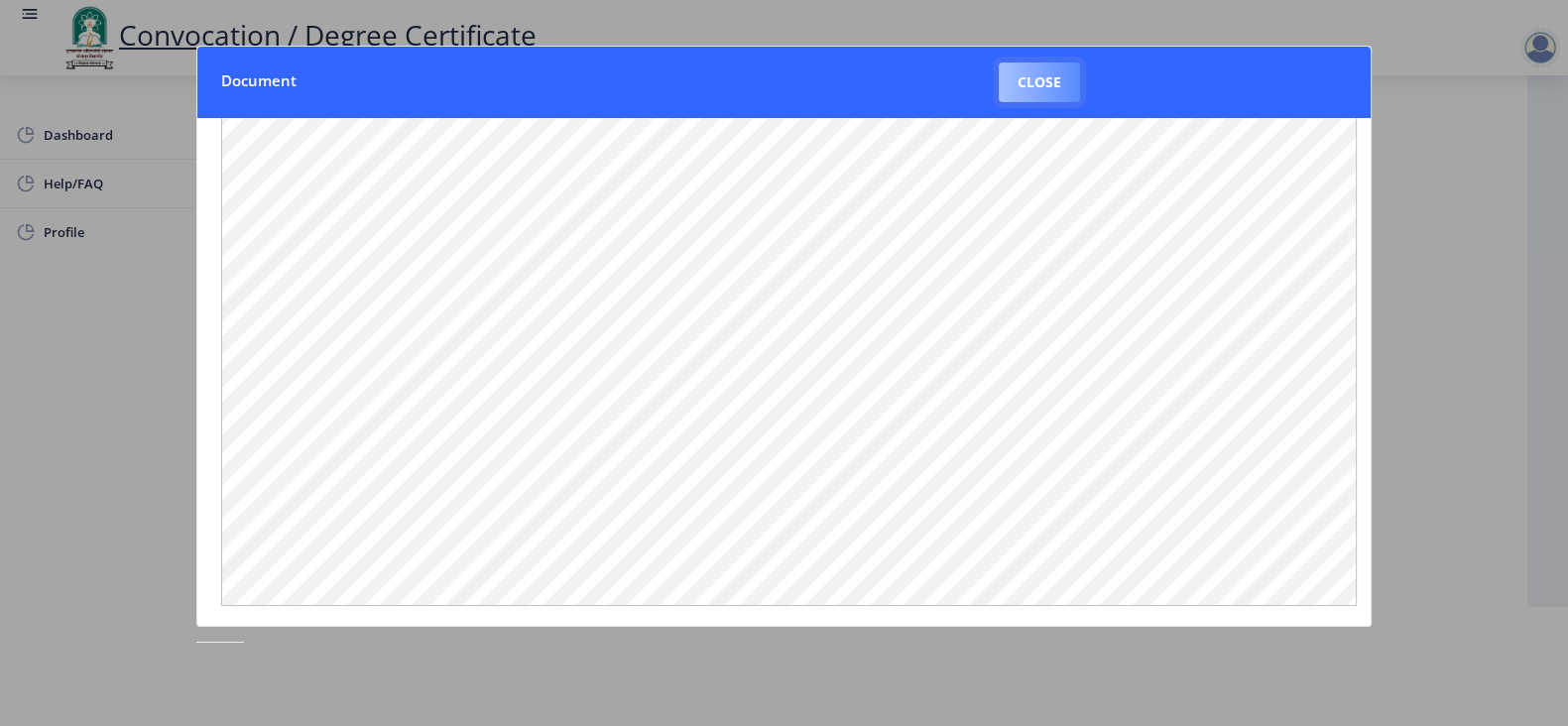 click on "Close" at bounding box center (1039, 82) 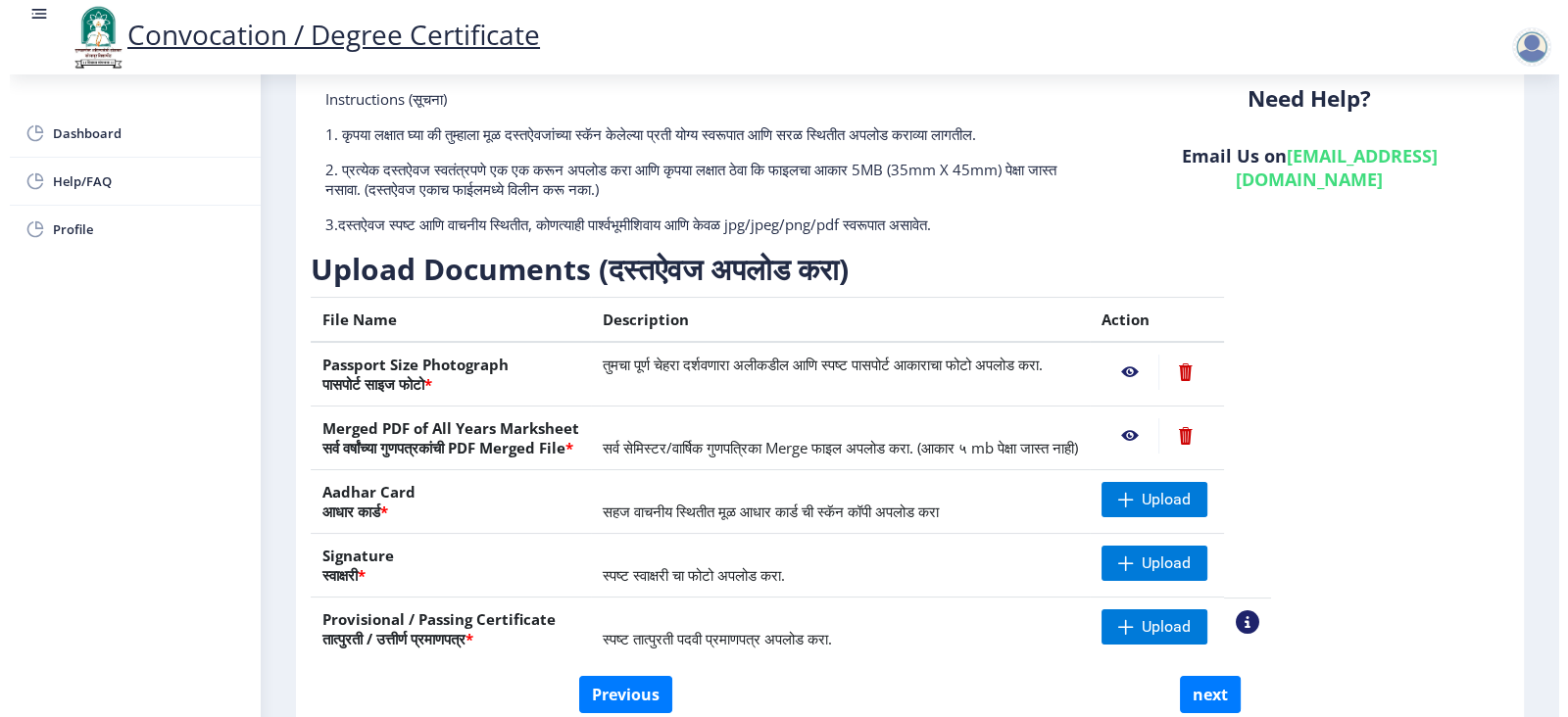 scroll, scrollTop: 20, scrollLeft: 0, axis: vertical 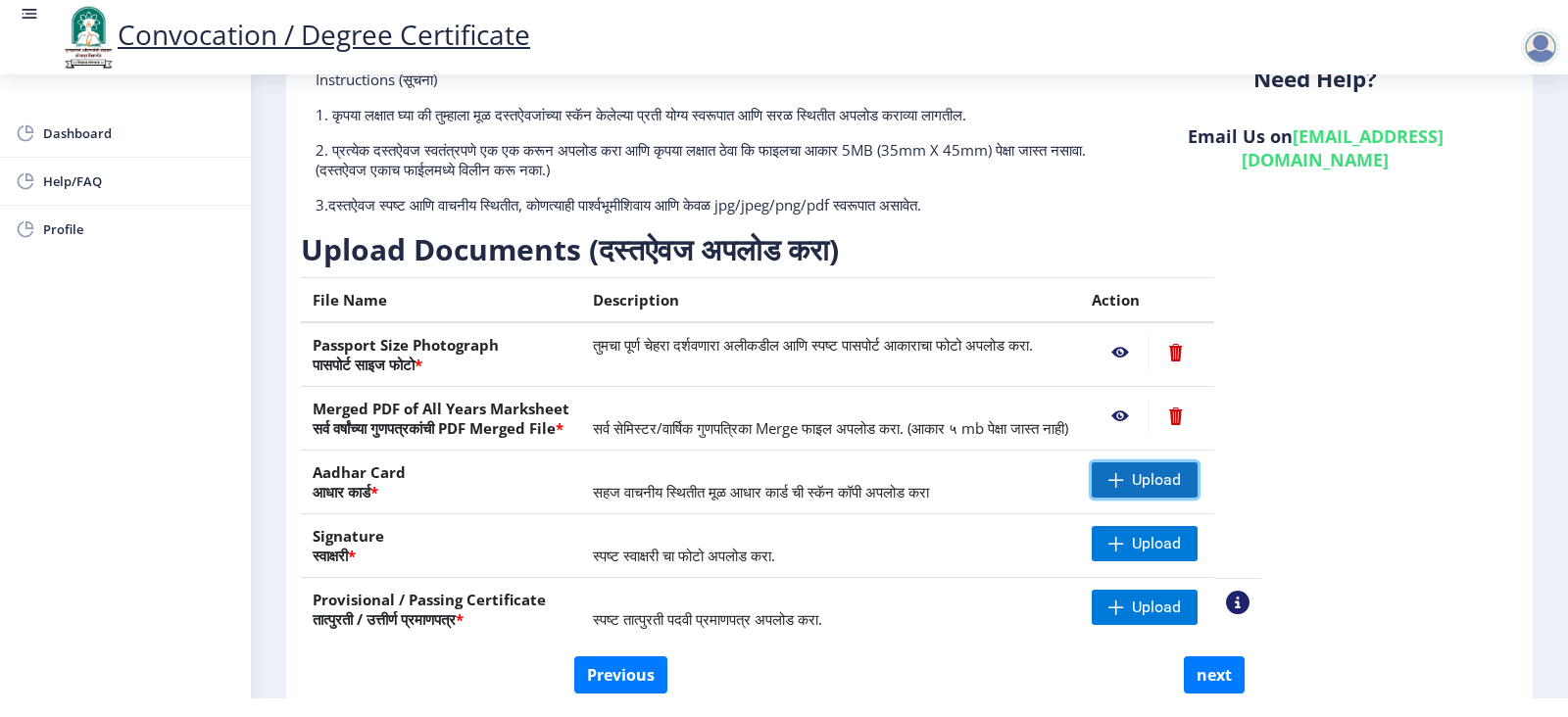 click on "Upload" 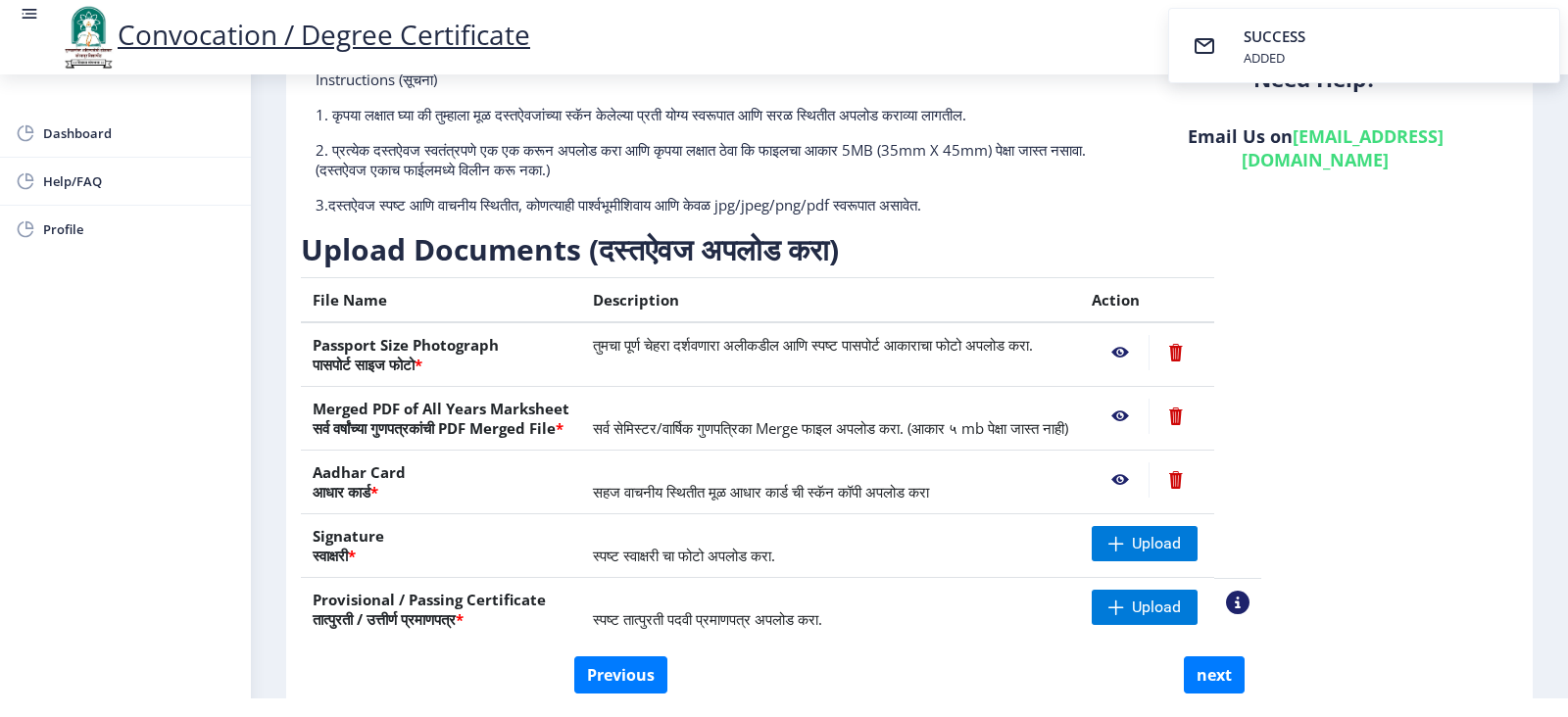 click 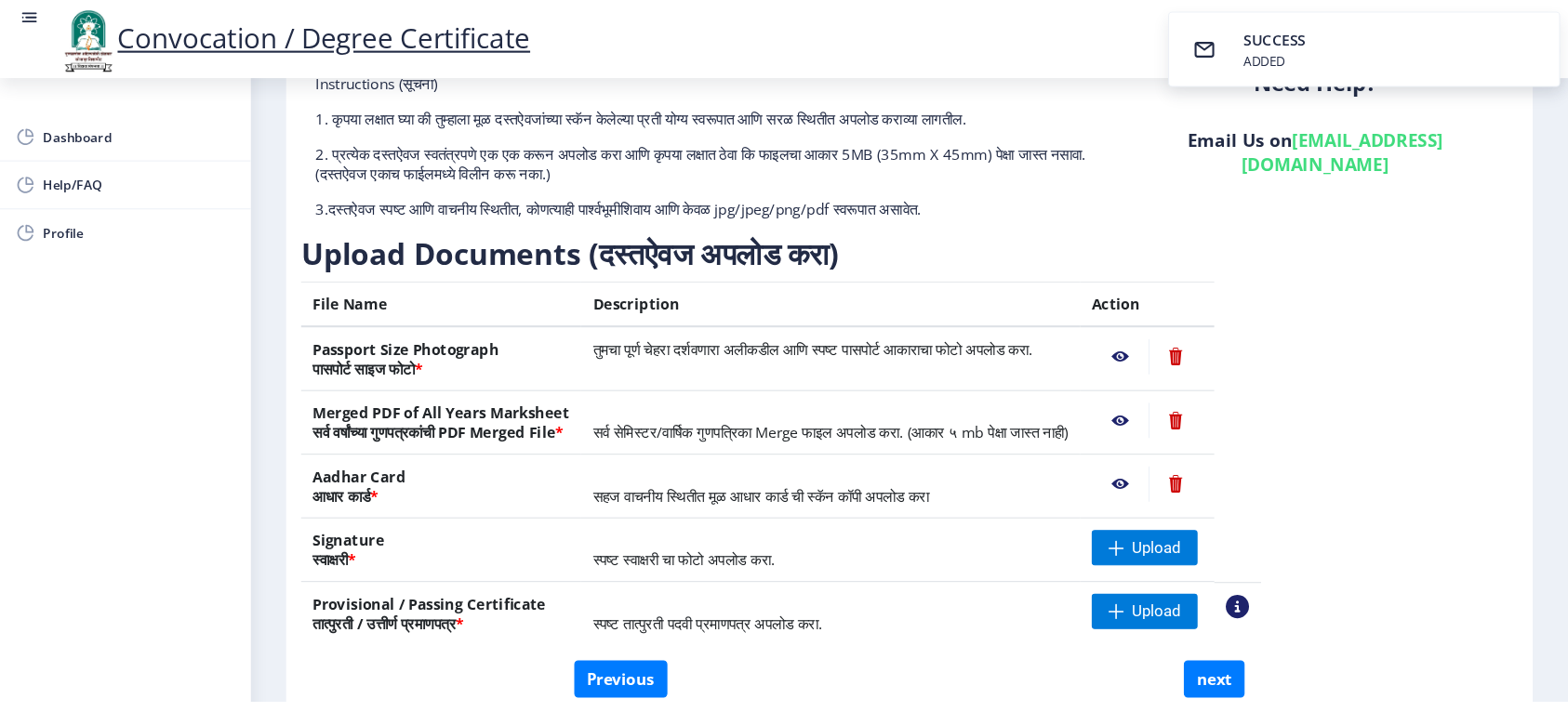 scroll, scrollTop: 0, scrollLeft: 0, axis: both 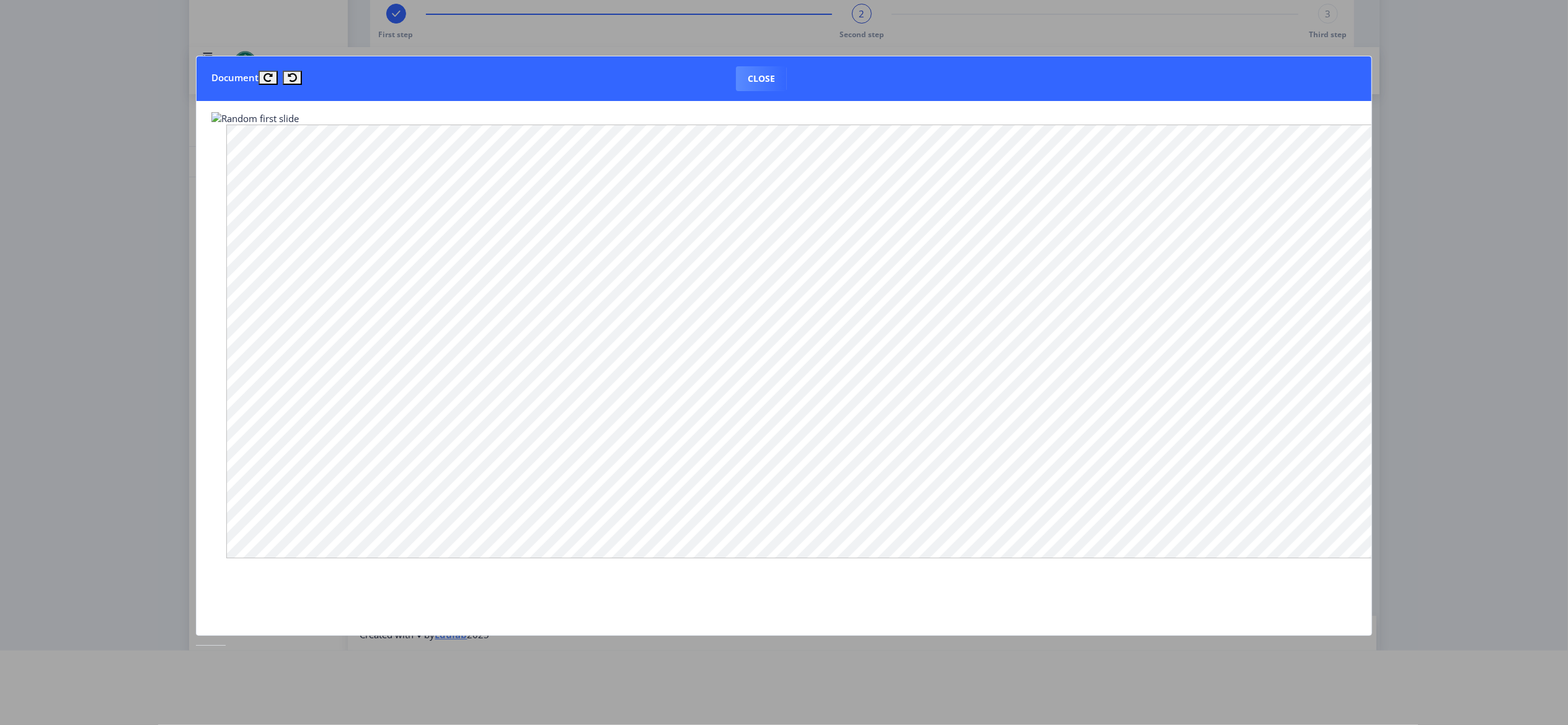 click on "Document     Close" at bounding box center (784, 79) 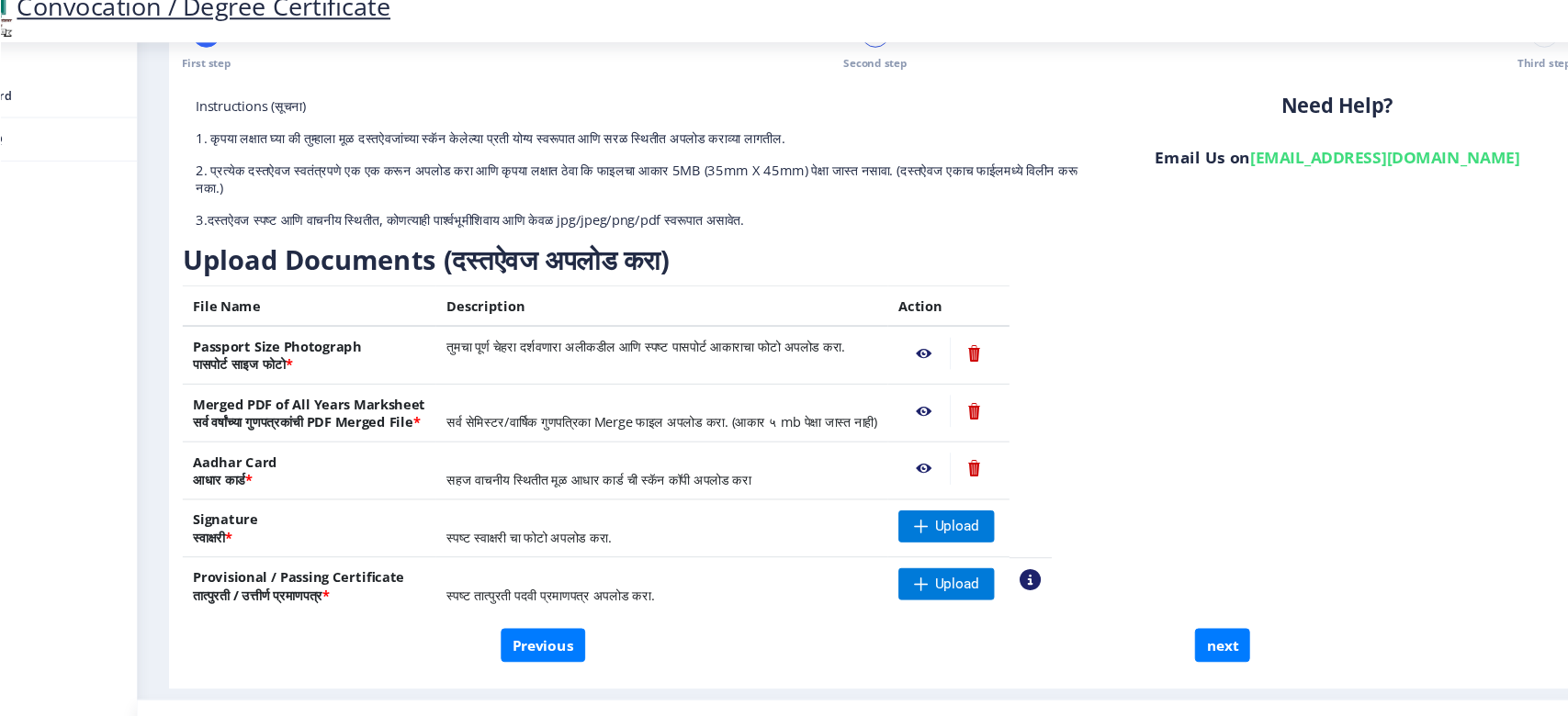 scroll, scrollTop: 66, scrollLeft: 0, axis: vertical 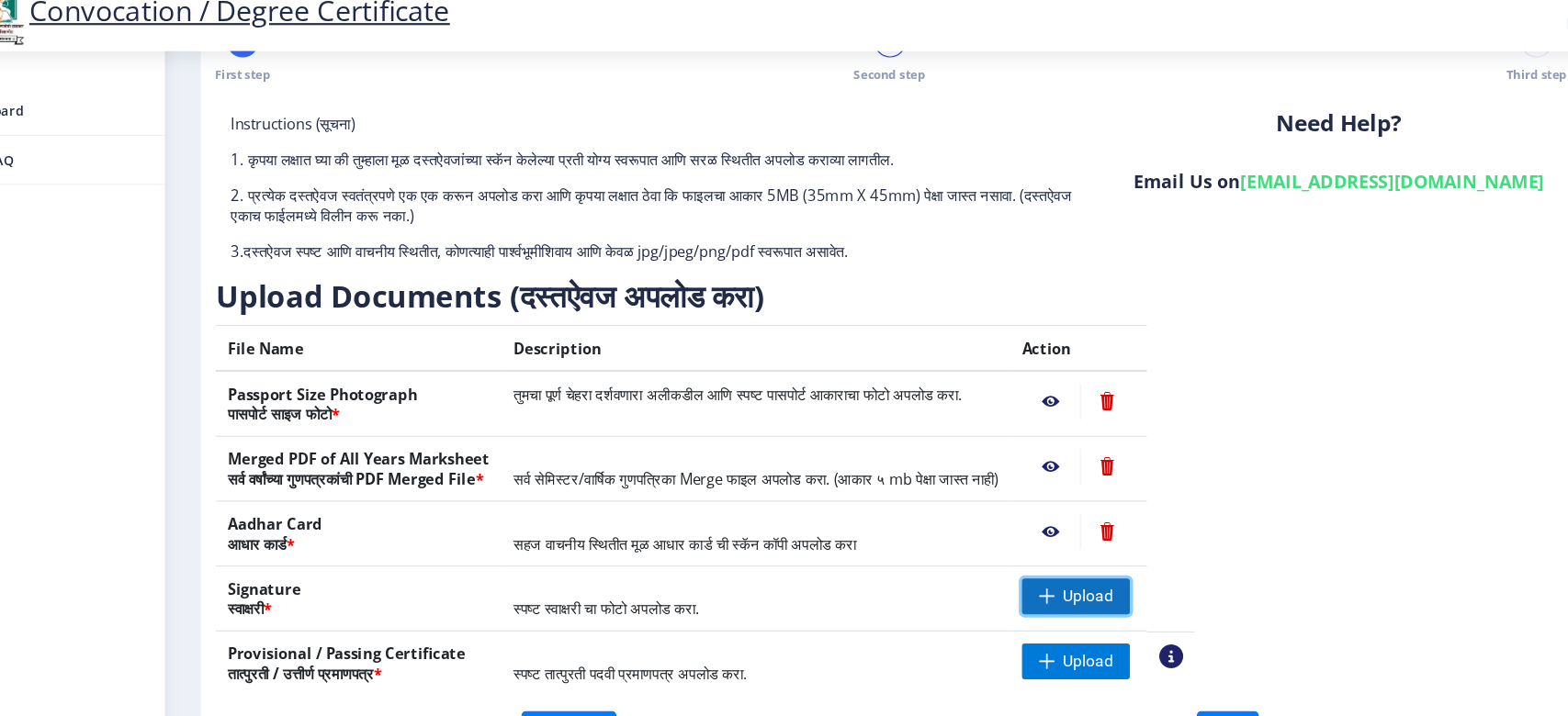click on "Upload" 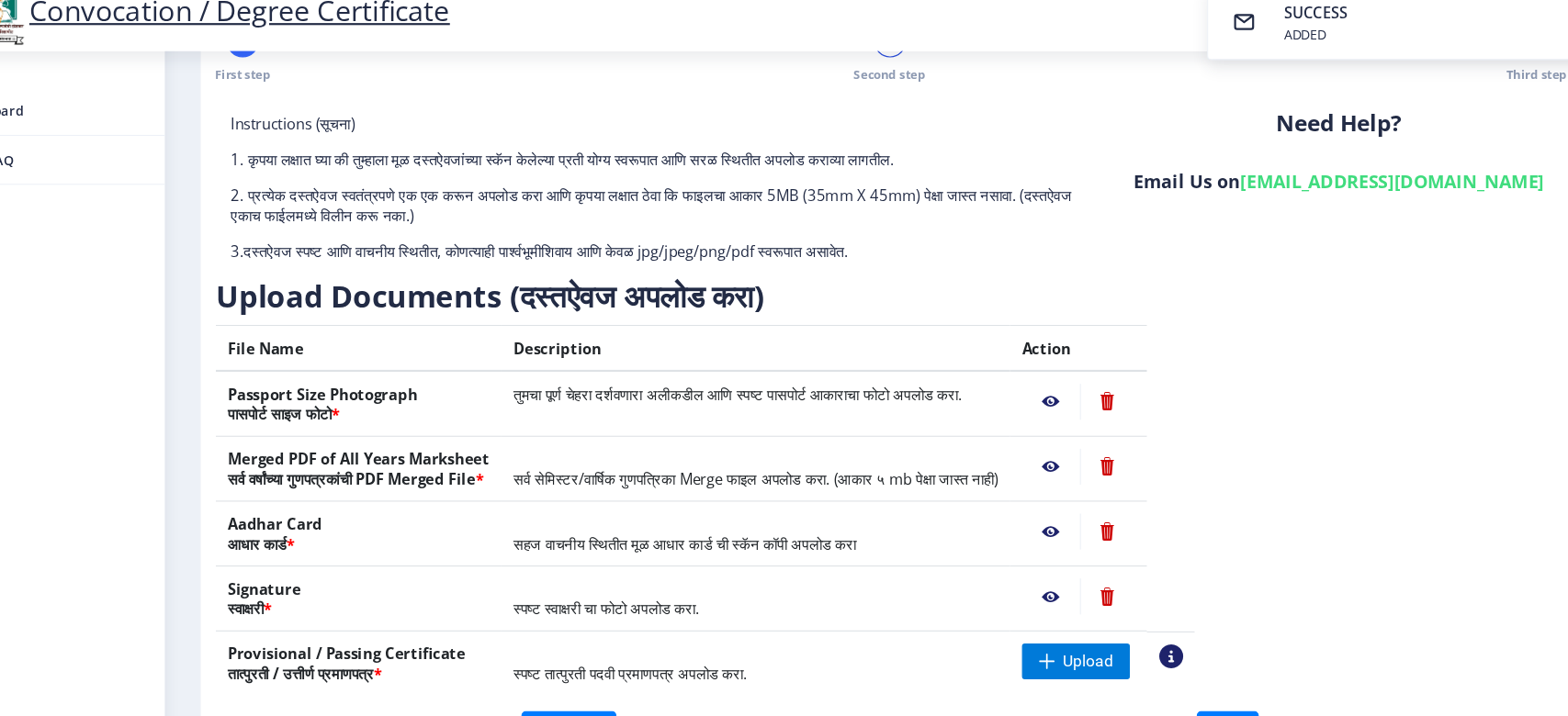click 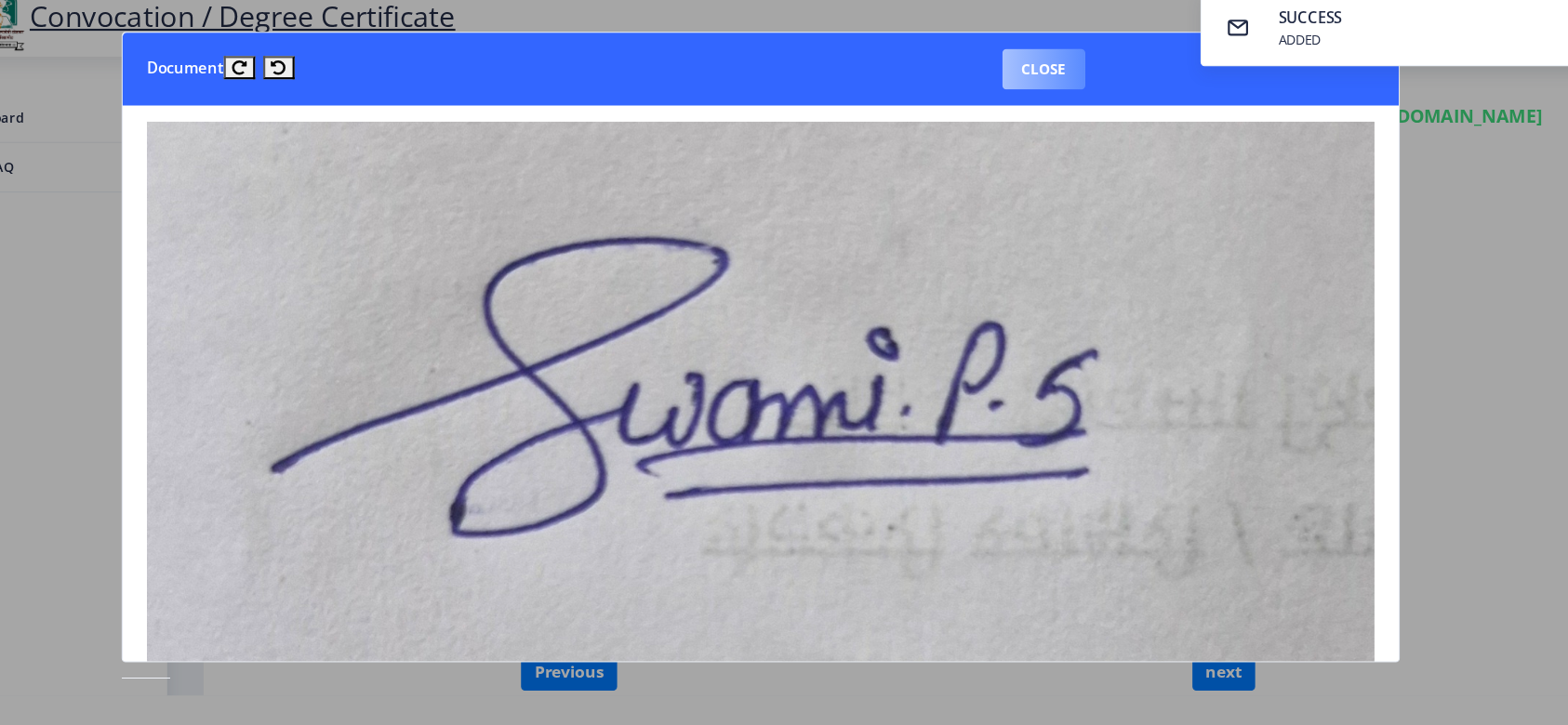 click on "Close" at bounding box center (1044, 82) 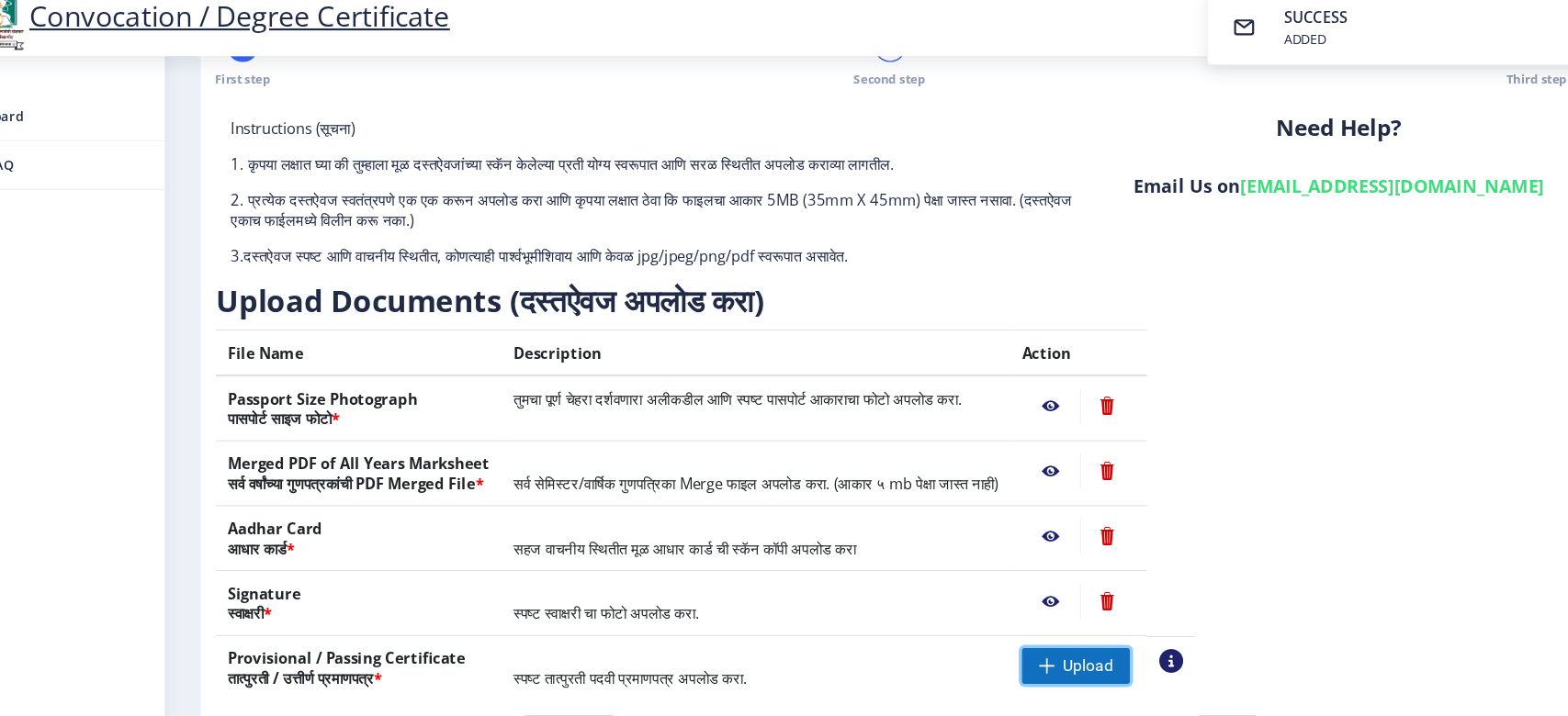 click on "Upload" 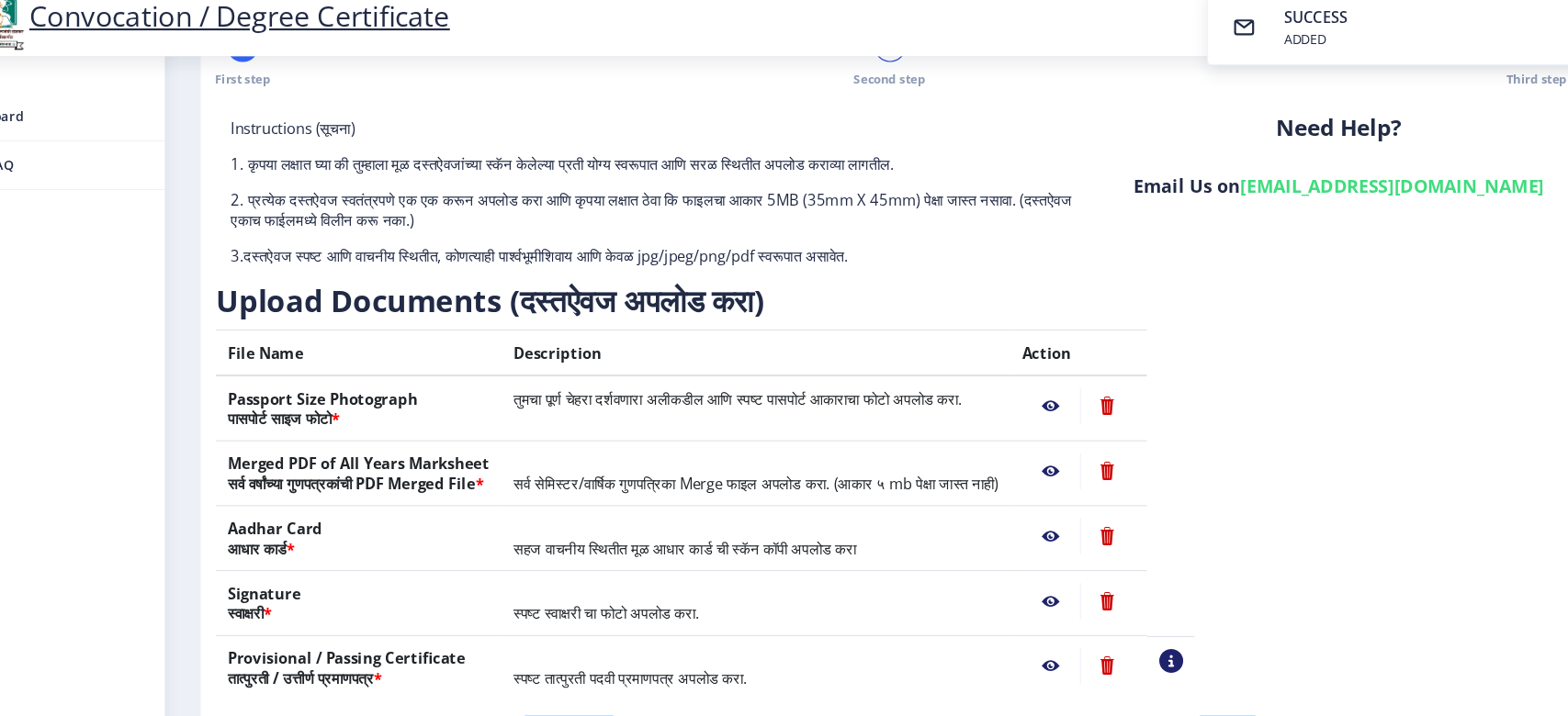 click 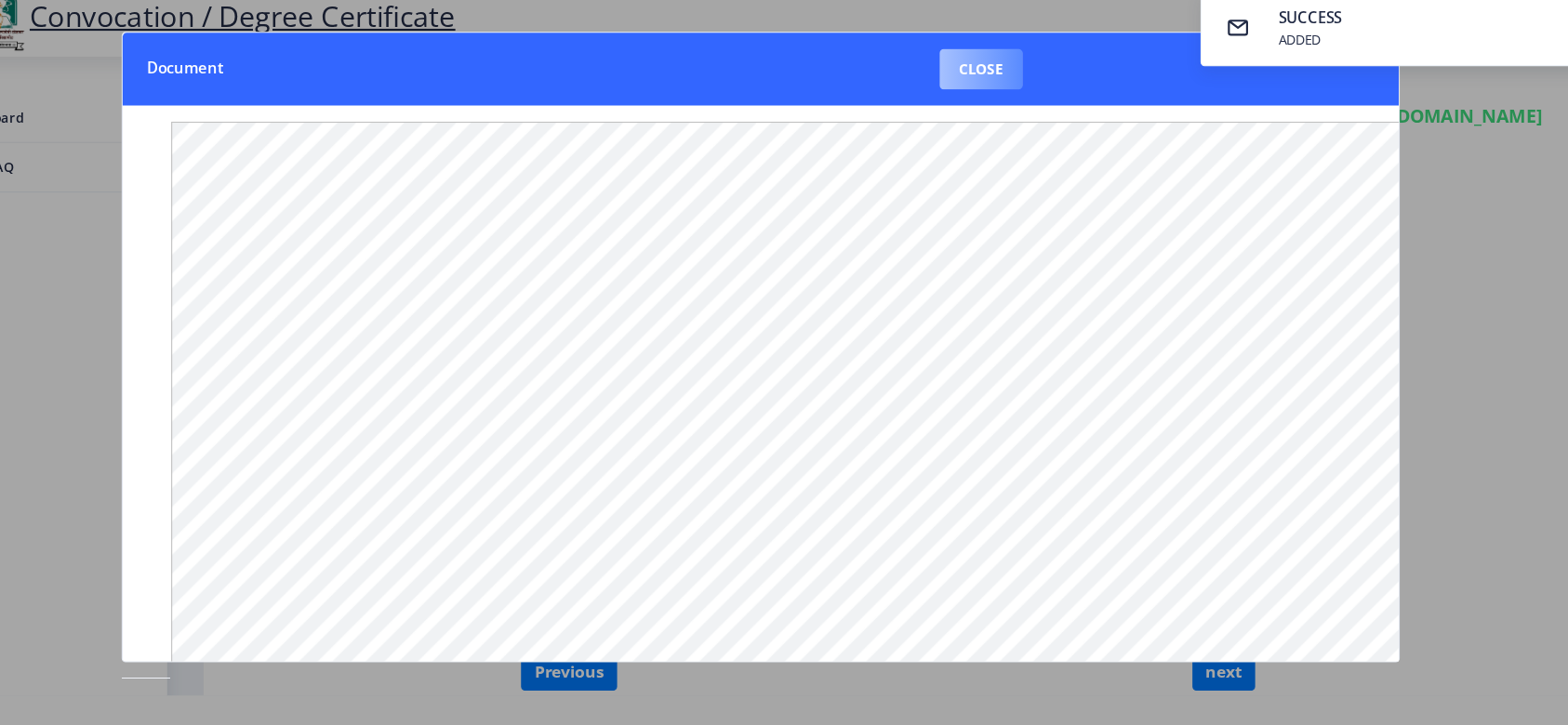 click on "Close" at bounding box center (987, 82) 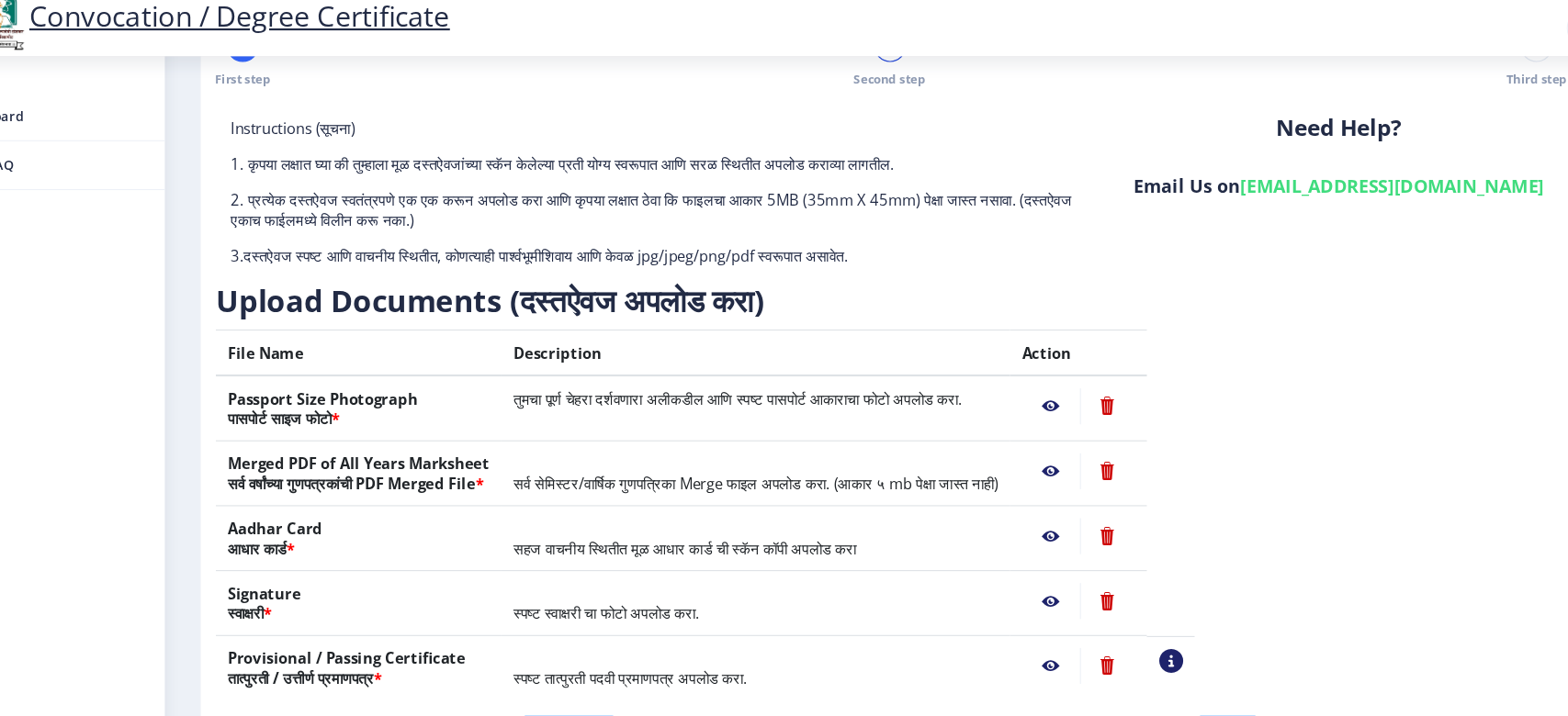click on "Instructions (सूचना) 1. कृपया लक्षात घ्या की तुम्हाला मूळ दस्तऐवजांच्या स्कॅन केलेल्या प्रती योग्य स्वरूपात आणि सरळ स्थितीत अपलोड कराव्या लागतील.  2. प्रत्येक दस्तऐवज स्वतंत्रपणे एक एक करून अपलोड करा आणि कृपया लक्षात ठेवा कि फाइलचा आकार 5MB (35mm X 45mm) पेक्षा जास्त नसावा. (दस्तऐवज एकाच फाईलमध्ये विलीन करू नका.)  Need Help? Email Us on   [EMAIL_ADDRESS][DOMAIN_NAME]  Upload Documents (दस्तऐवज अपलोड करा)  File Name Description Action Passport Size Photograph  पासपोर्ट साइज फोटो  * * Aadhar Card  * * *" 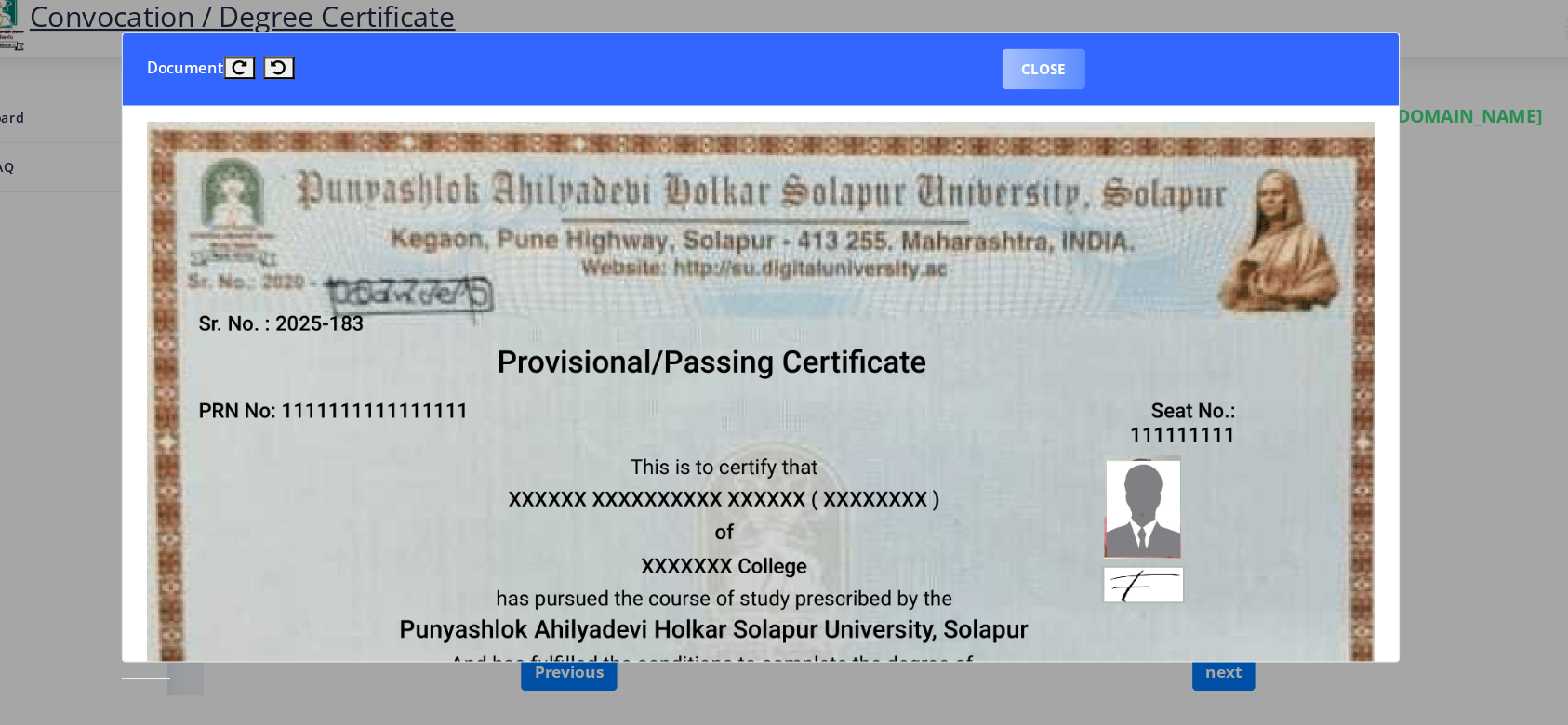 click on "Close" at bounding box center (1044, 82) 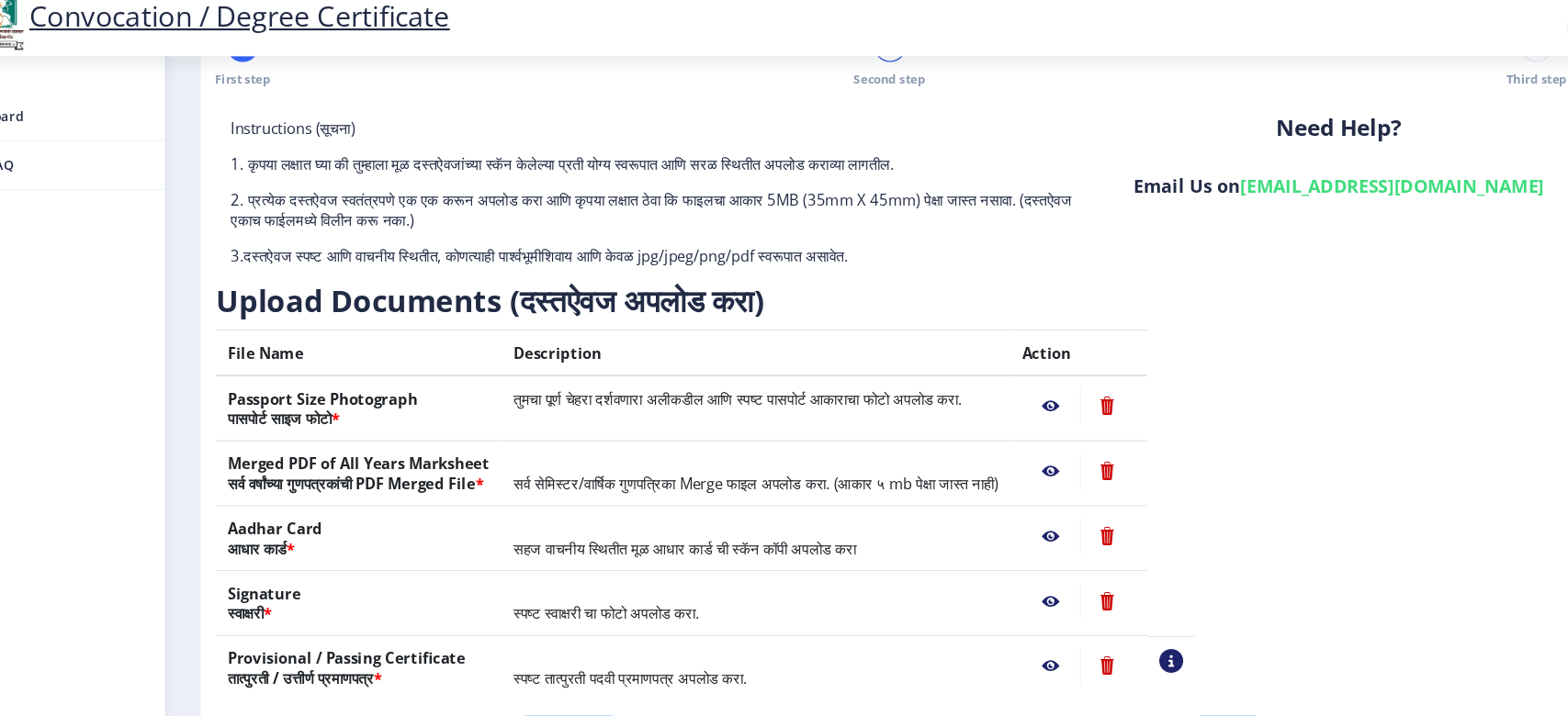 click on "Instructions (सूचना) 1. कृपया लक्षात घ्या की तुम्हाला मूळ दस्तऐवजांच्या स्कॅन केलेल्या प्रती योग्य स्वरूपात आणि सरळ स्थितीत अपलोड कराव्या लागतील.  2. प्रत्येक दस्तऐवज स्वतंत्रपणे एक एक करून अपलोड करा आणि कृपया लक्षात ठेवा कि फाइलचा आकार 5MB (35mm X 45mm) पेक्षा जास्त नसावा. (दस्तऐवज एकाच फाईलमध्ये विलीन करू नका.)  Need Help? Email Us on   [EMAIL_ADDRESS][DOMAIN_NAME]  Upload Documents (दस्तऐवज अपलोड करा)  File Name Description Action Passport Size Photograph  पासपोर्ट साइज फोटो  * * Aadhar Card  * * *" 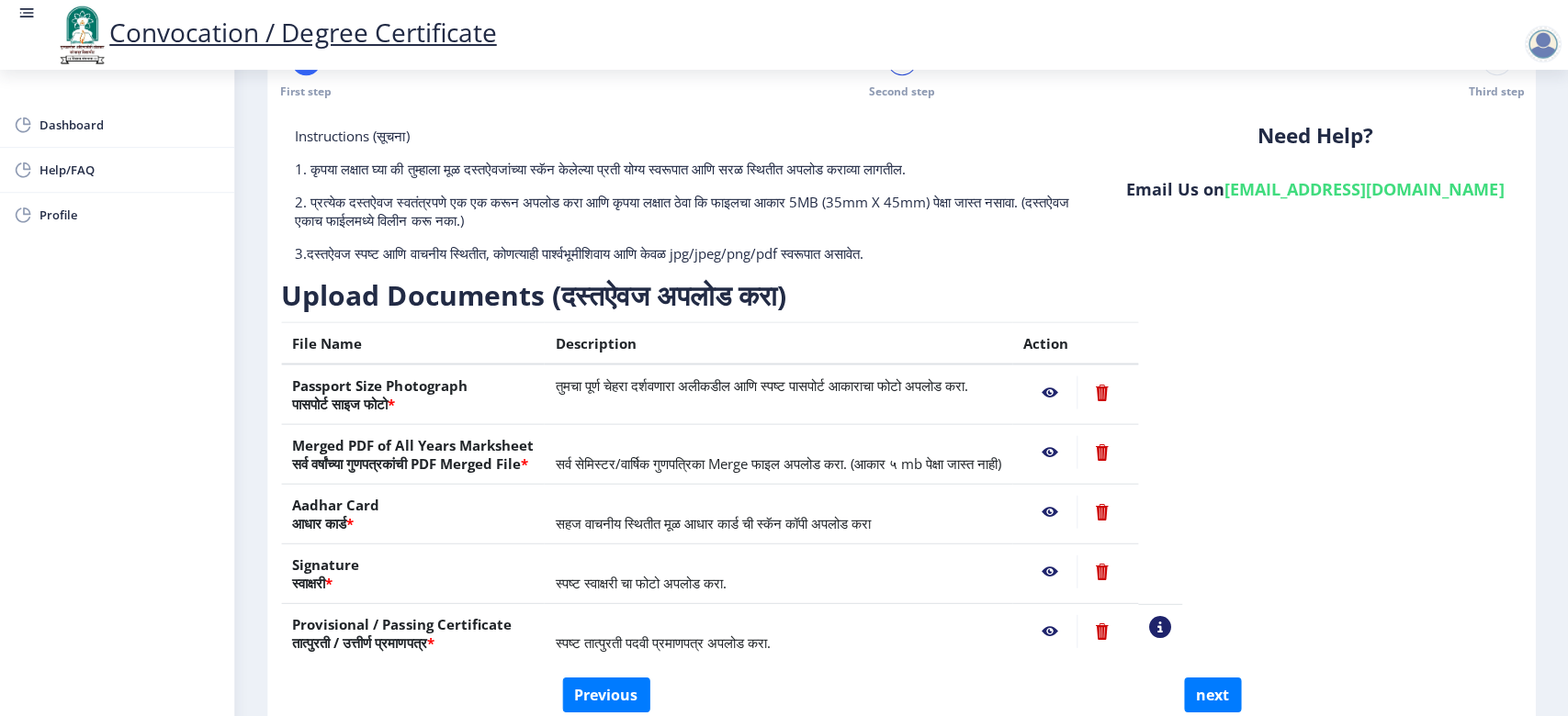 scroll, scrollTop: 0, scrollLeft: 0, axis: both 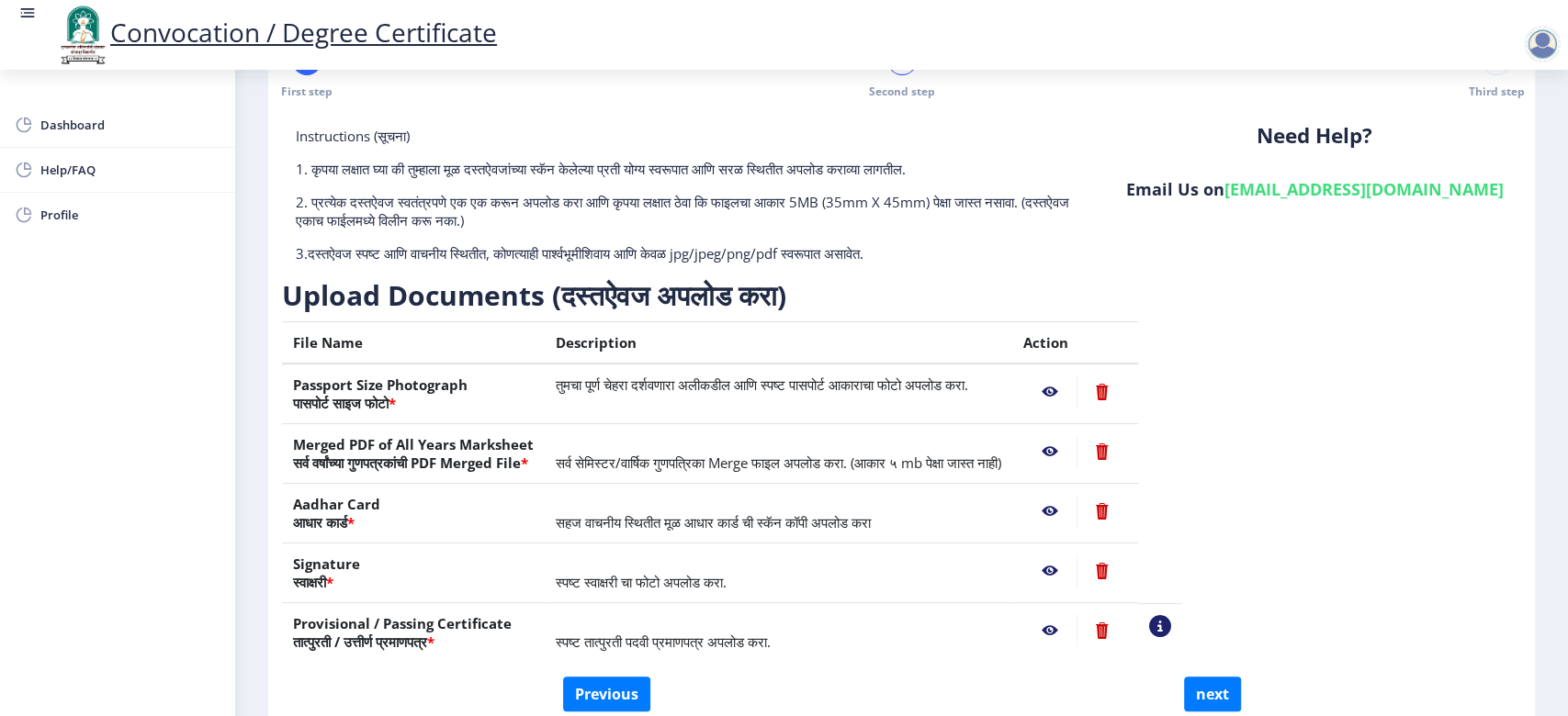 click 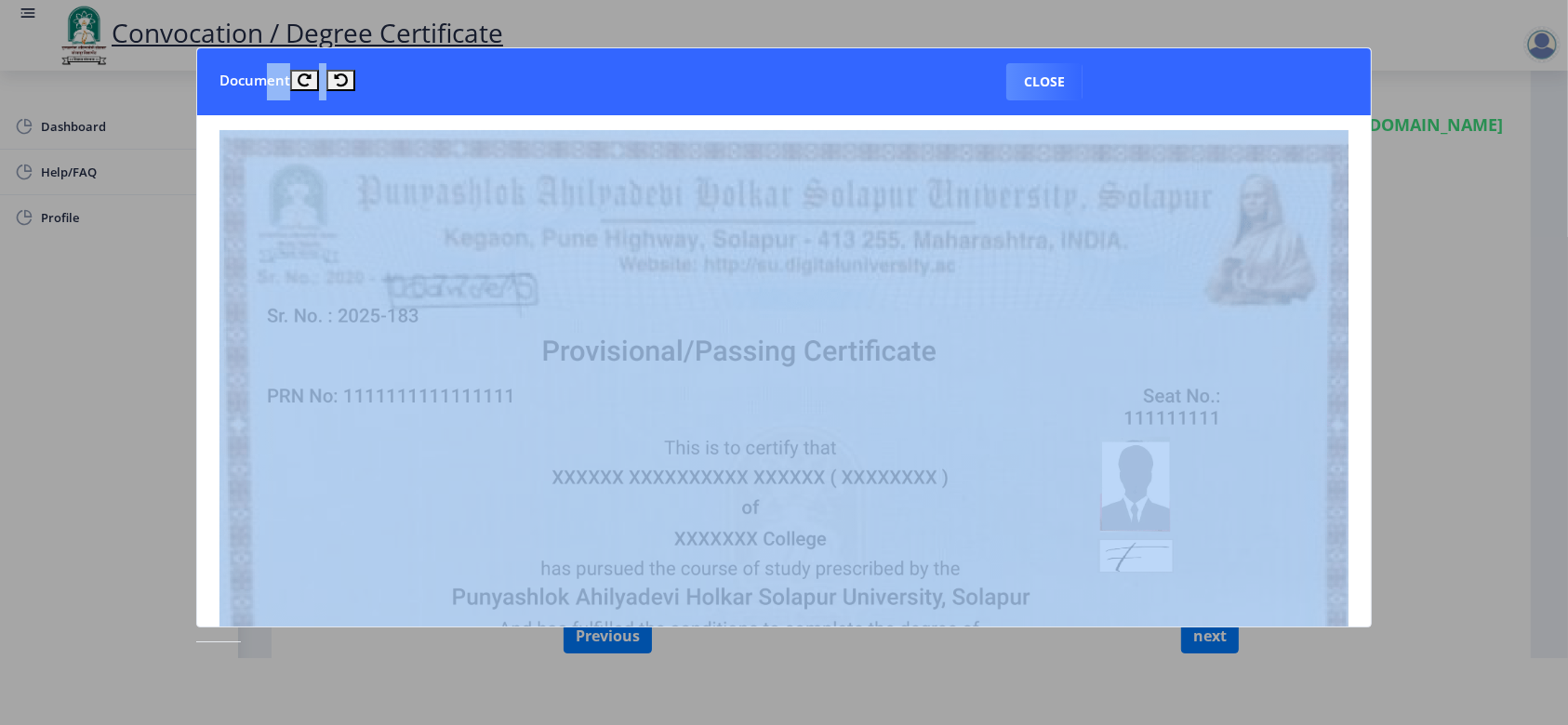 drag, startPoint x: 258, startPoint y: 81, endPoint x: 778, endPoint y: 291, distance: 560.803 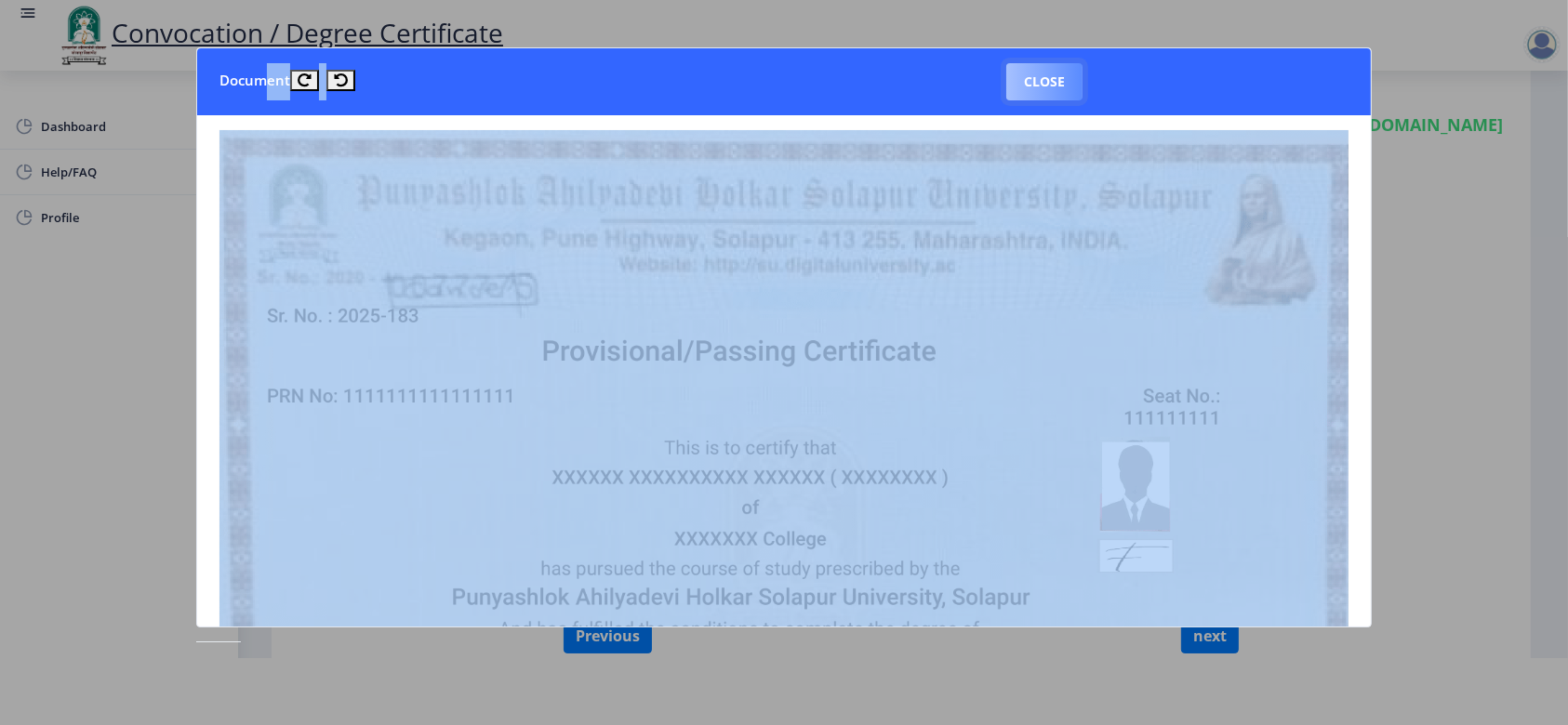 click on "Close" at bounding box center (1044, 82) 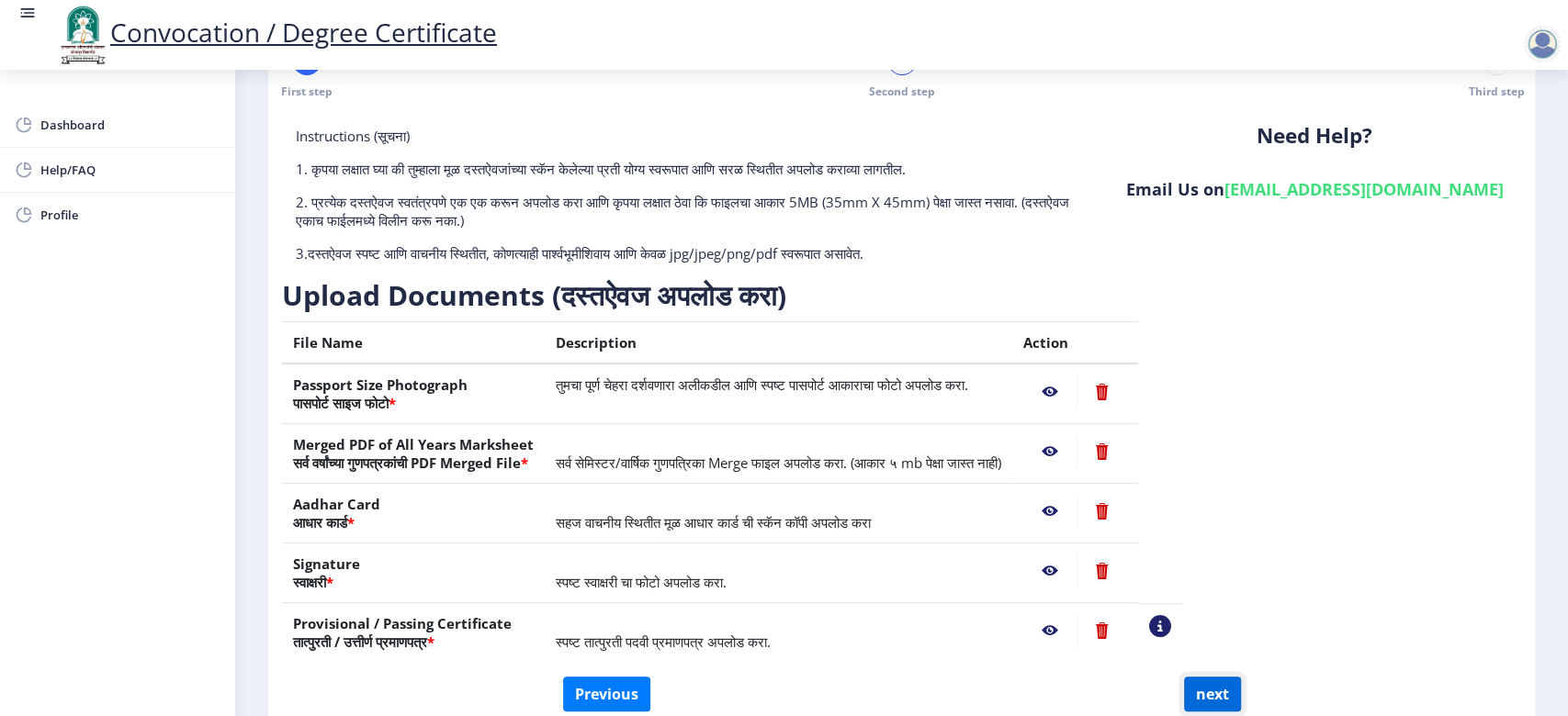 click on "next" 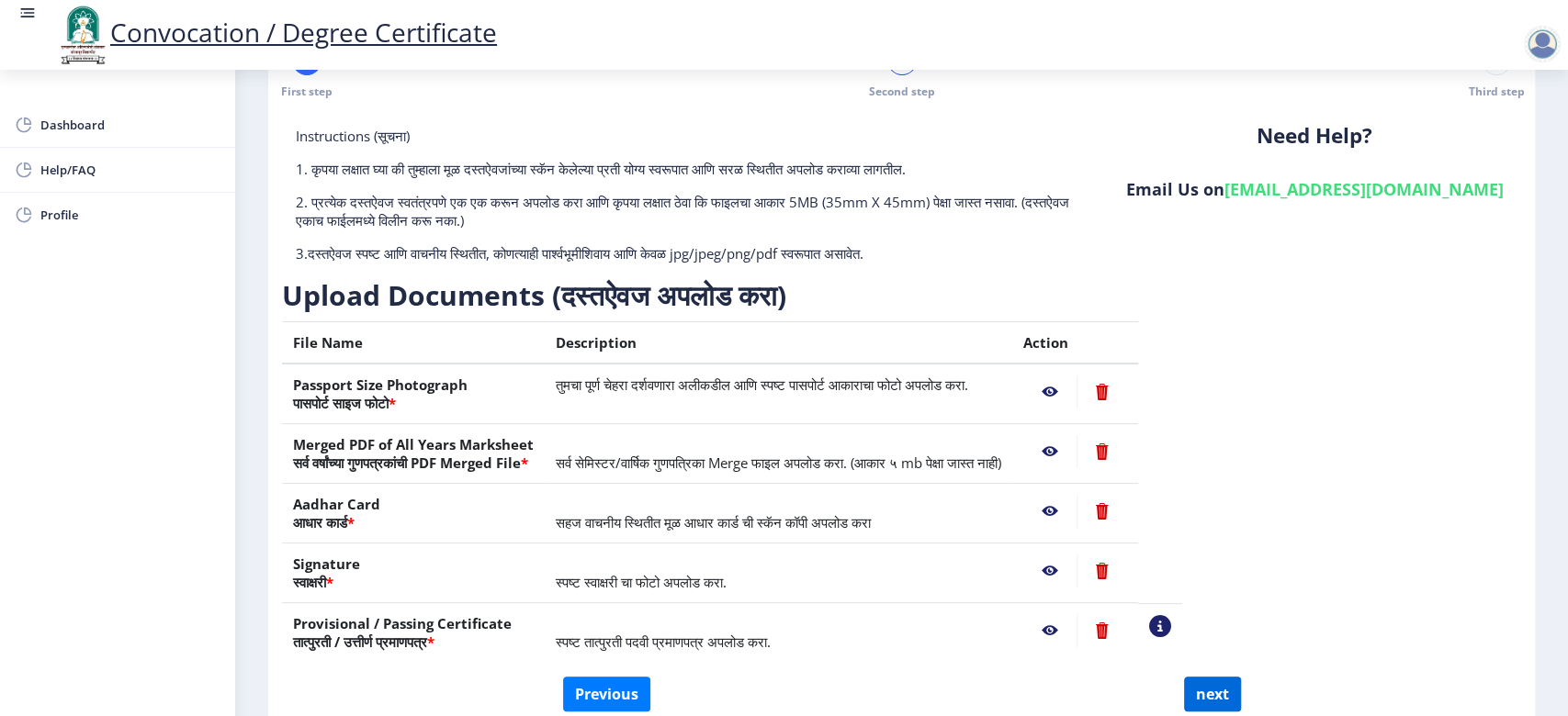 select 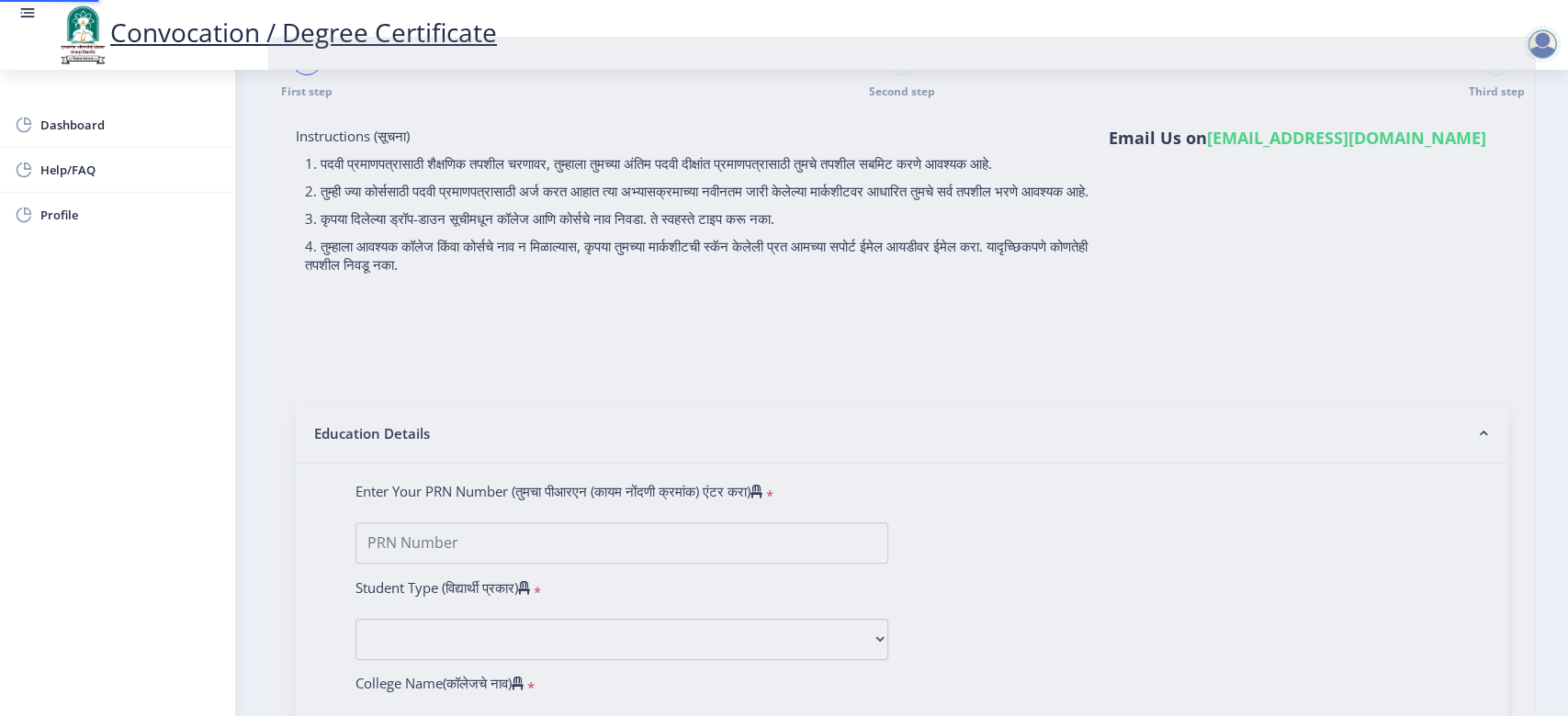 type on "[DEMOGRAPHIC_DATA][PERSON_NAME]" 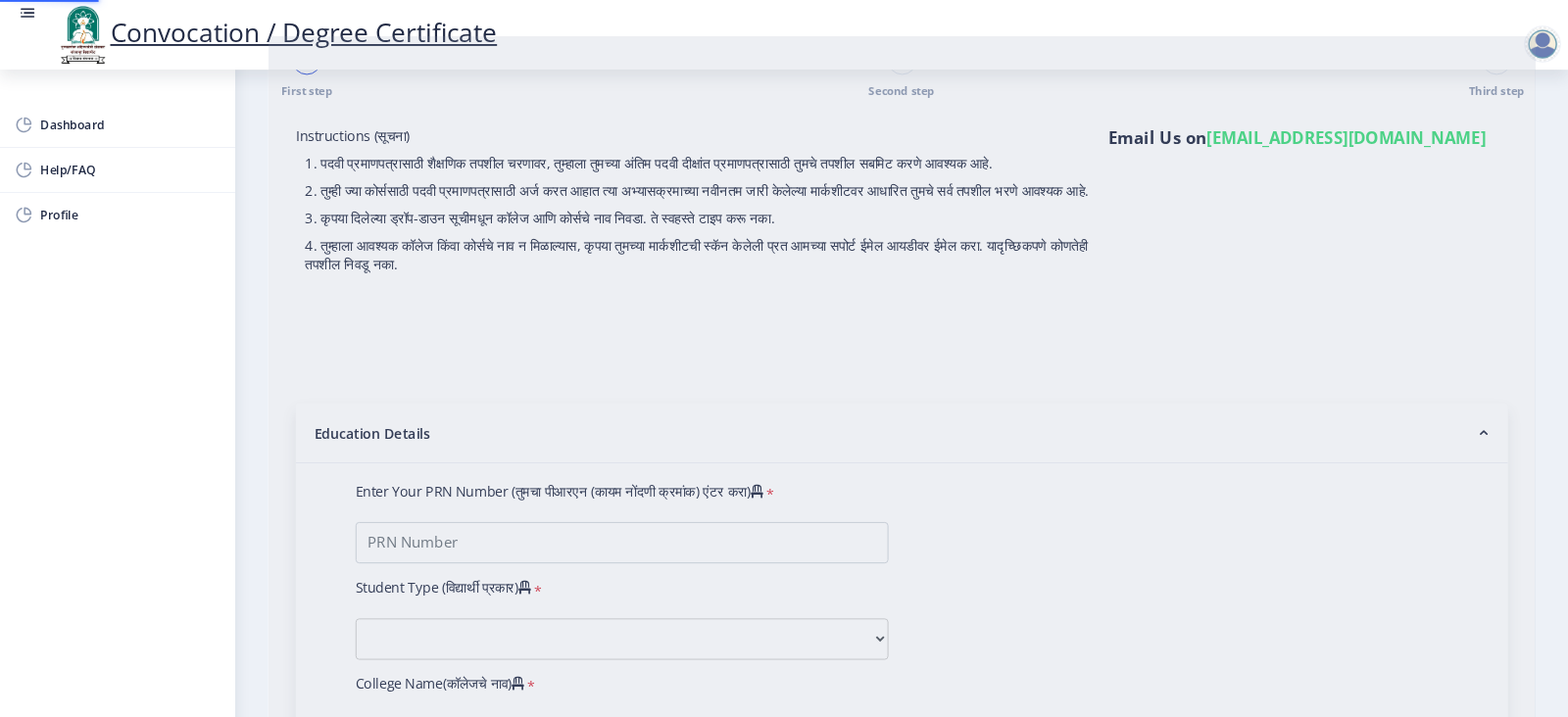 scroll, scrollTop: 0, scrollLeft: 0, axis: both 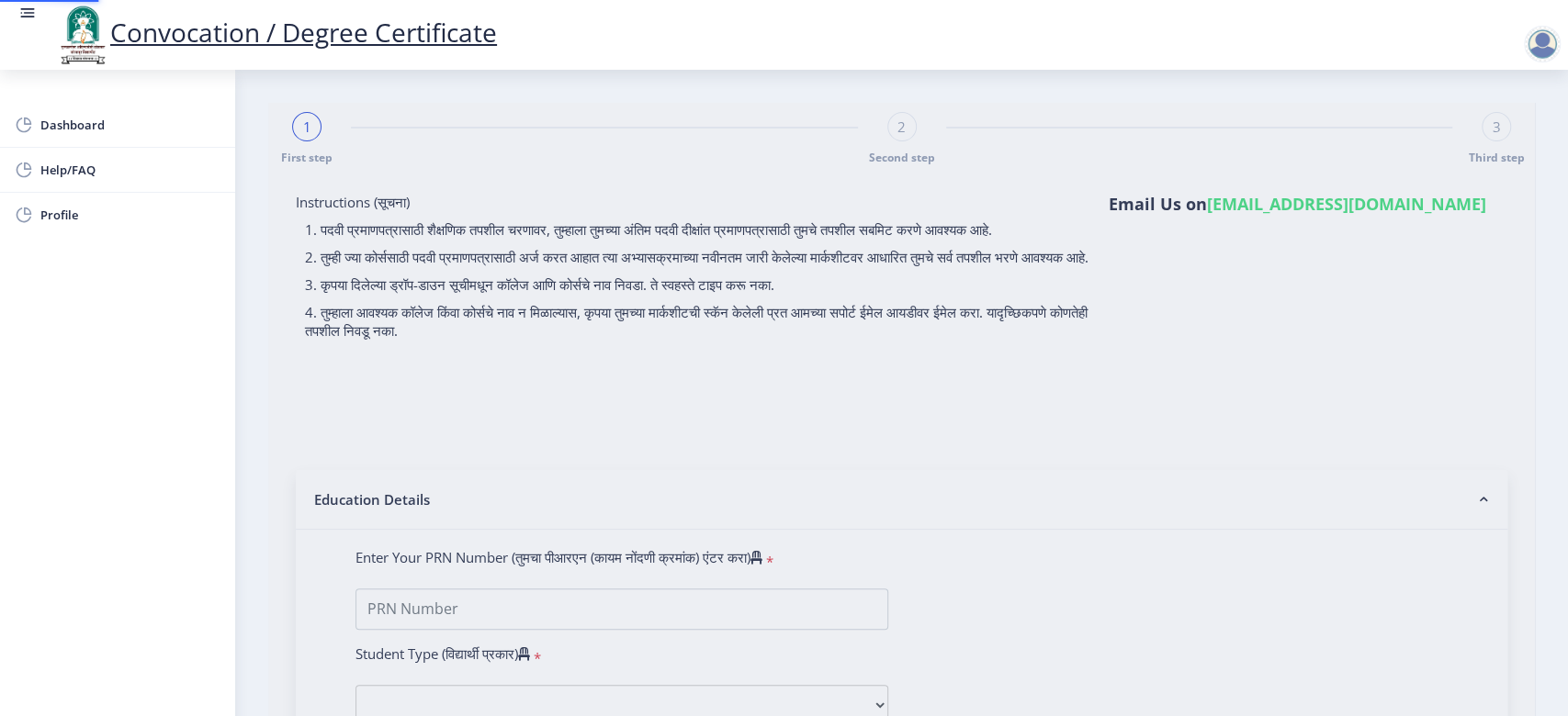 select 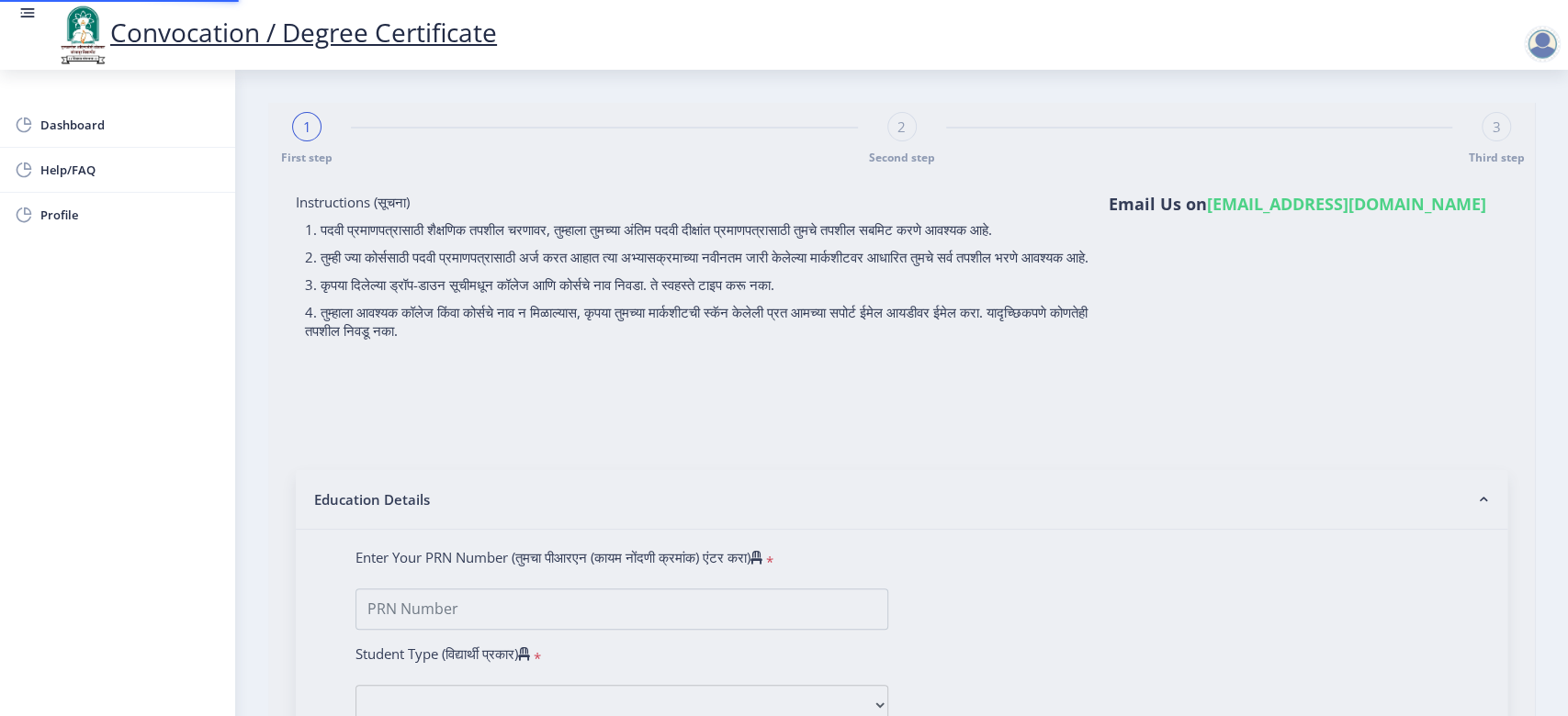 select 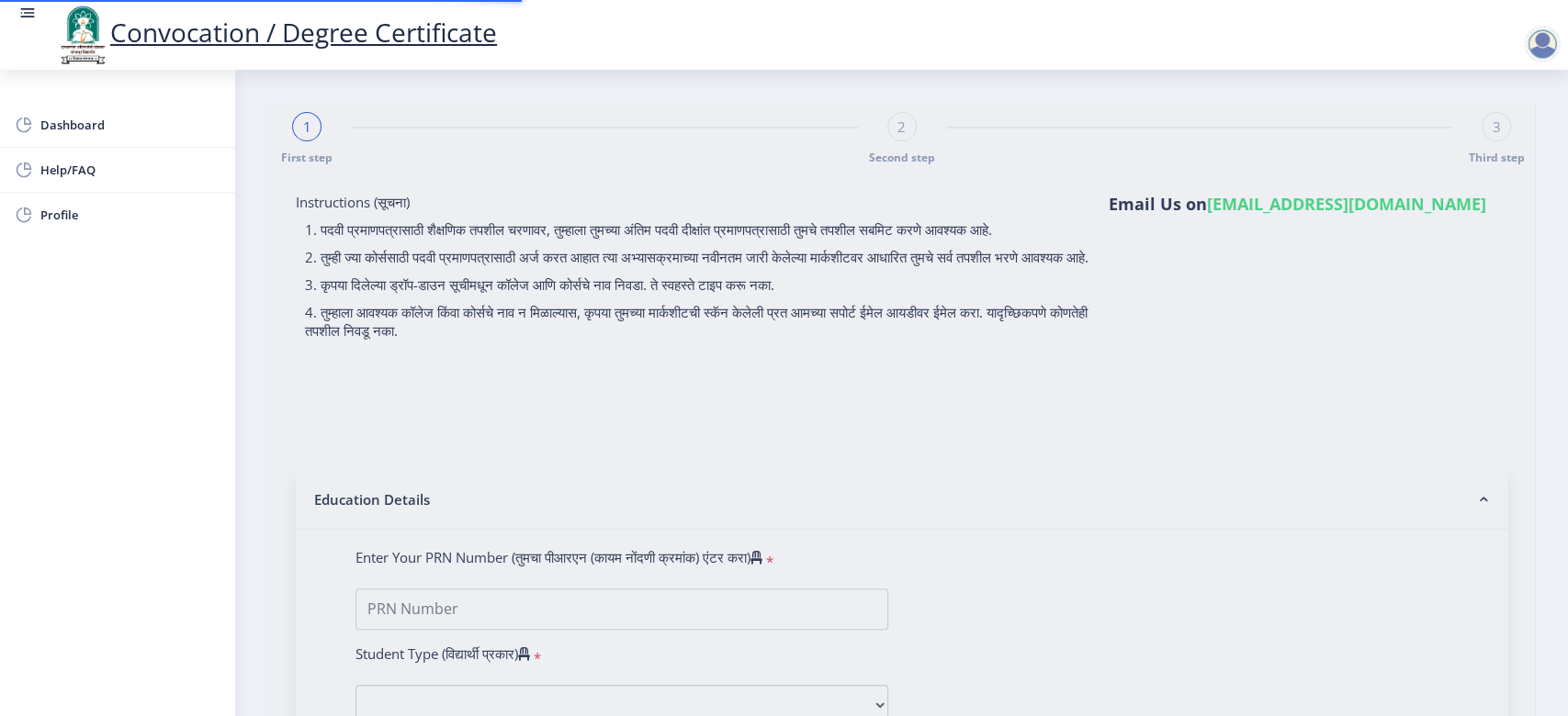 type on "2017032500090793" 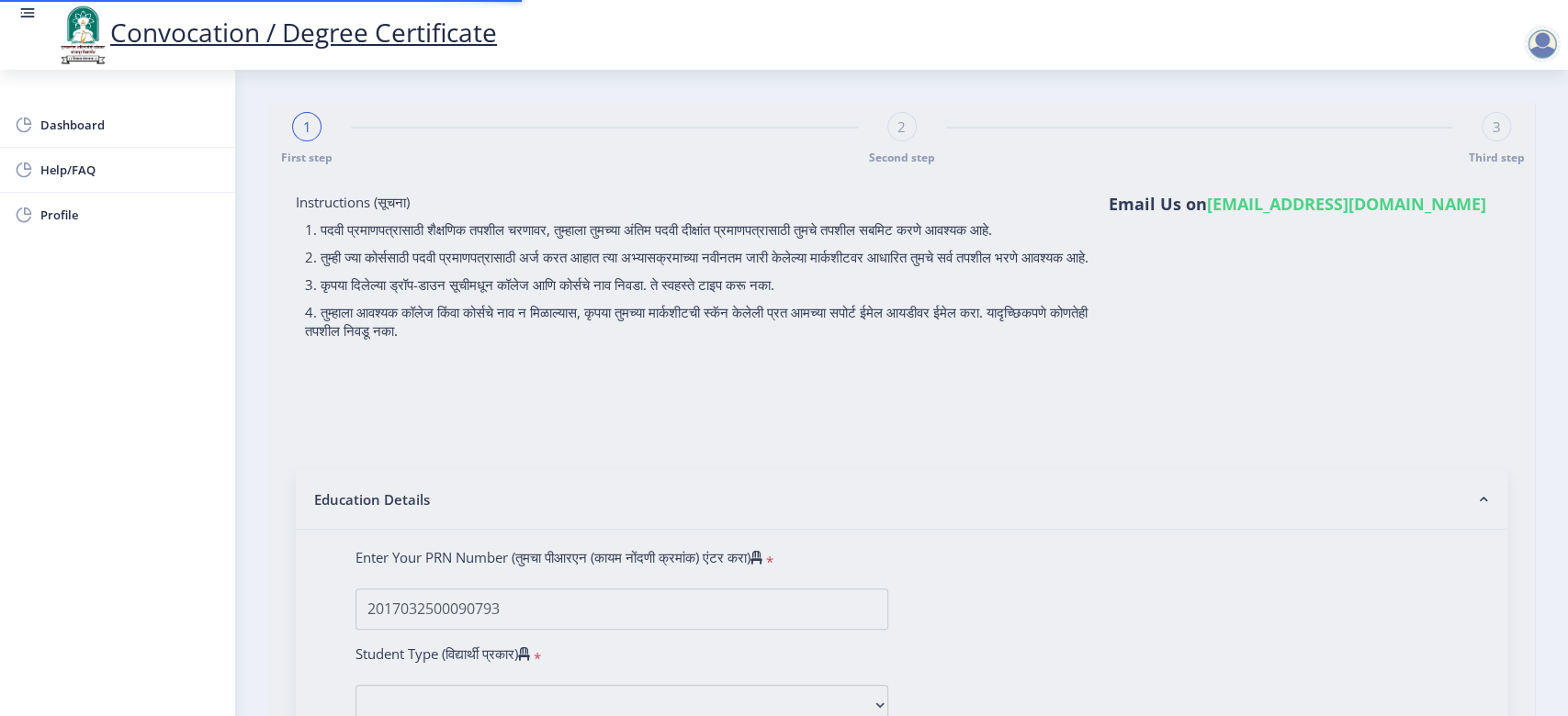 select on "2022" 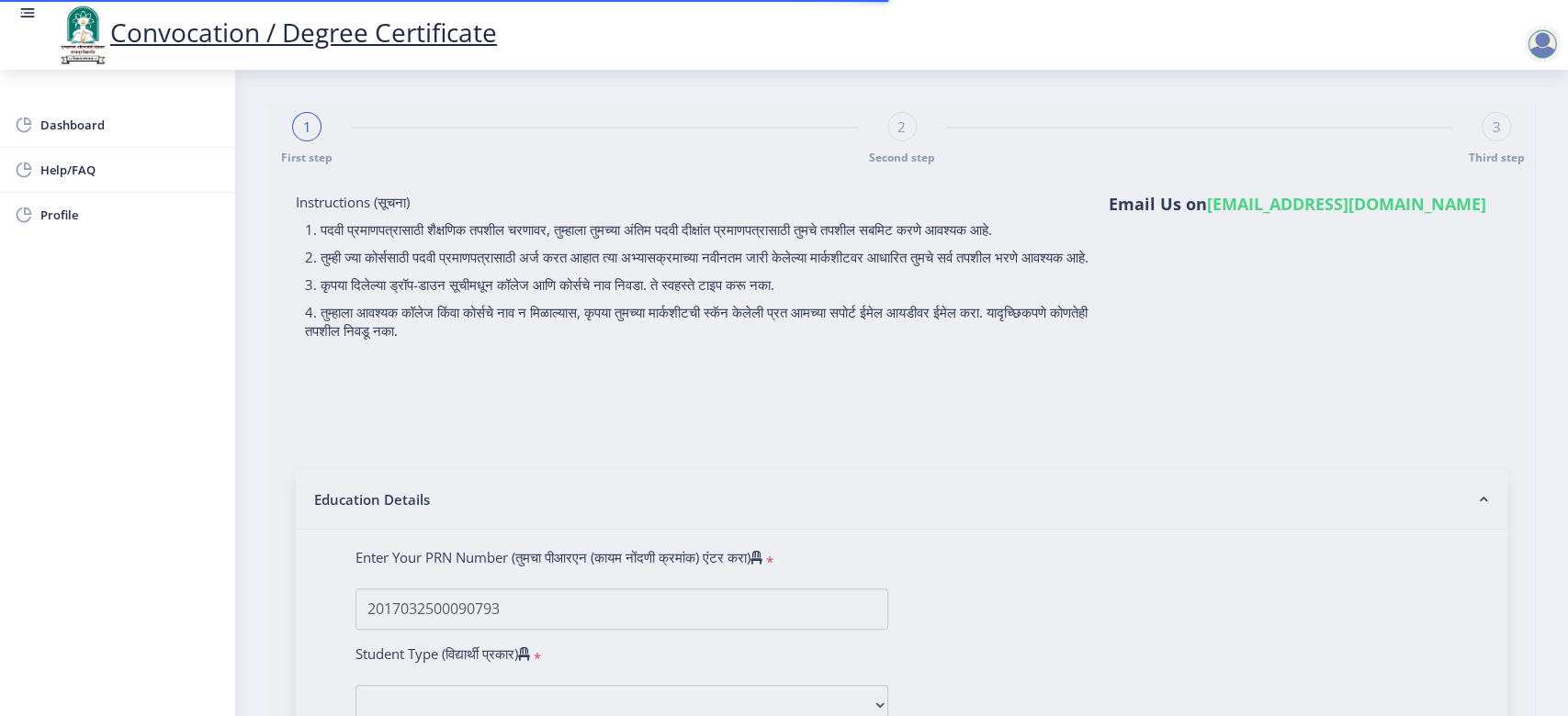 select 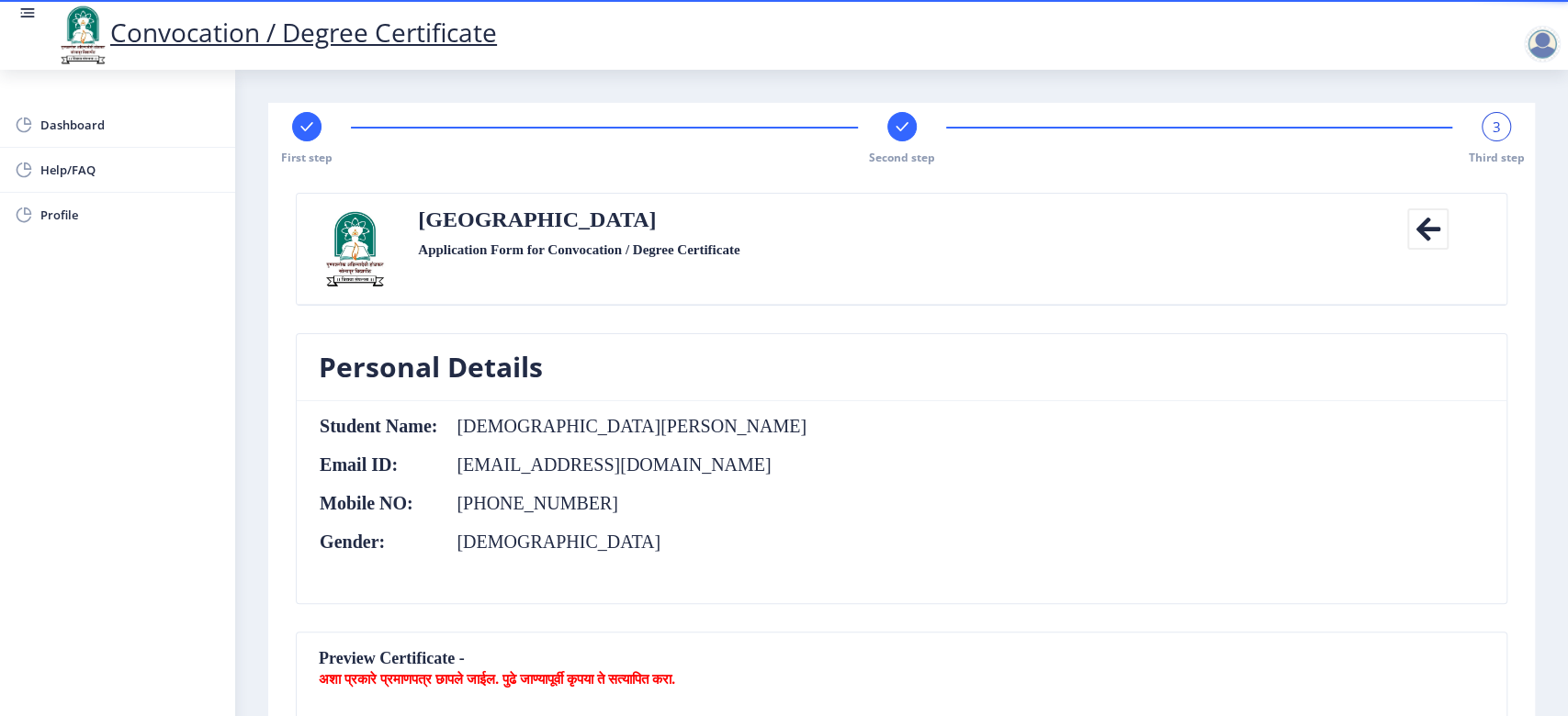 click on "First step Second step 3 Third step Solapur University Application Form for Convocation / Degree Certificate  Back  Personal Details  Student Name:  [PERSON_NAME] Email ID:  [EMAIL_ADDRESS][DOMAIN_NAME] Mobile NO:  [PHONE_NUMBER] Gender:  [DEMOGRAPHIC_DATA]  Preview Certificate -  अशा प्रकारे प्रमाणपत्र छापले जाईल. पुढे जाण्यापूर्वी कृपया ते सत्यापित करा.  These is a Preview Certificate of Course Bachelor of Commerce  [PERSON_NAME] Mothers Name - [PERSON_NAME] of [PERSON_NAME][GEOGRAPHIC_DATA] , [GEOGRAPHIC_DATA] has pursued a course of study in Bachelor of Commerce and passed the Bachelor of Commerce Examination in SECOND CLASS Grade in [DATE]  These is a Preview Certificate of Course Bachelor of Commerce Educational Details Degrees/Course:  Bachelor of Commerce  College Name:  [PERSON_NAME] College of Commerce Seat No:  709079 Passing Year:  2022 Passing Month:  April  Result:  SECOND CLASS 1" 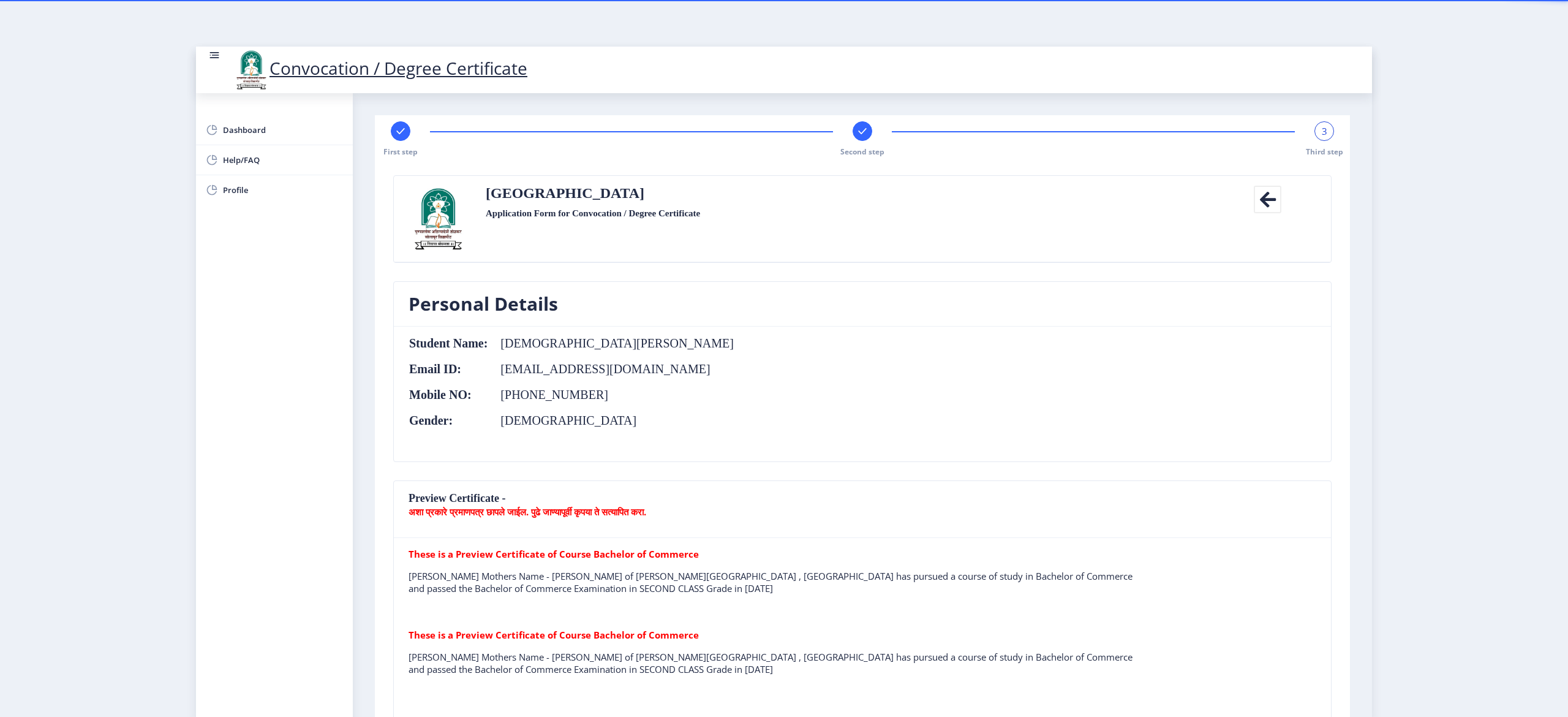 click on "Preview Certificate -  अशा प्रकारे प्रमाणपत्र छापले जाईल. पुढे जाण्यापूर्वी कृपया ते सत्यापित करा." 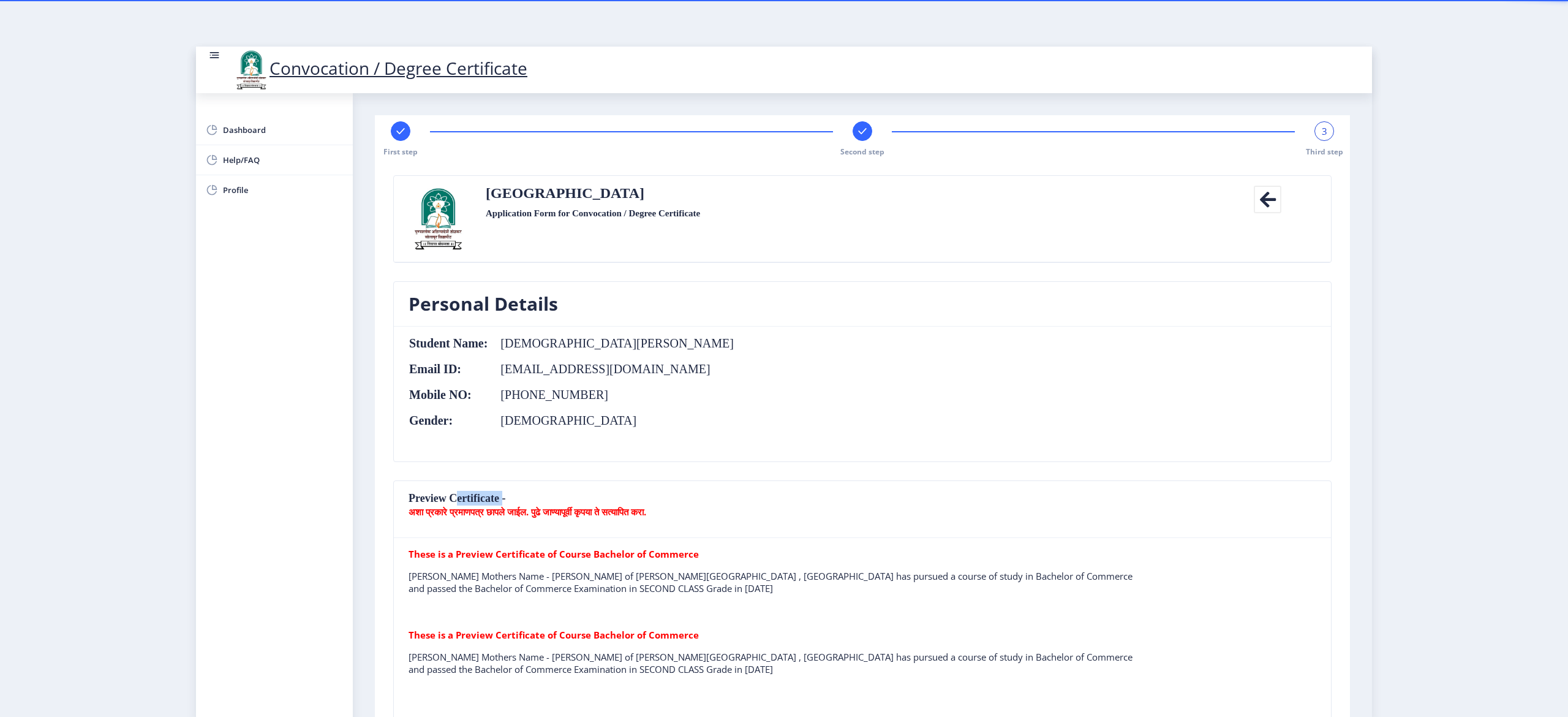 click on "Preview Certificate -  अशा प्रकारे प्रमाणपत्र छापले जाईल. पुढे जाण्यापूर्वी कृपया ते सत्यापित करा." 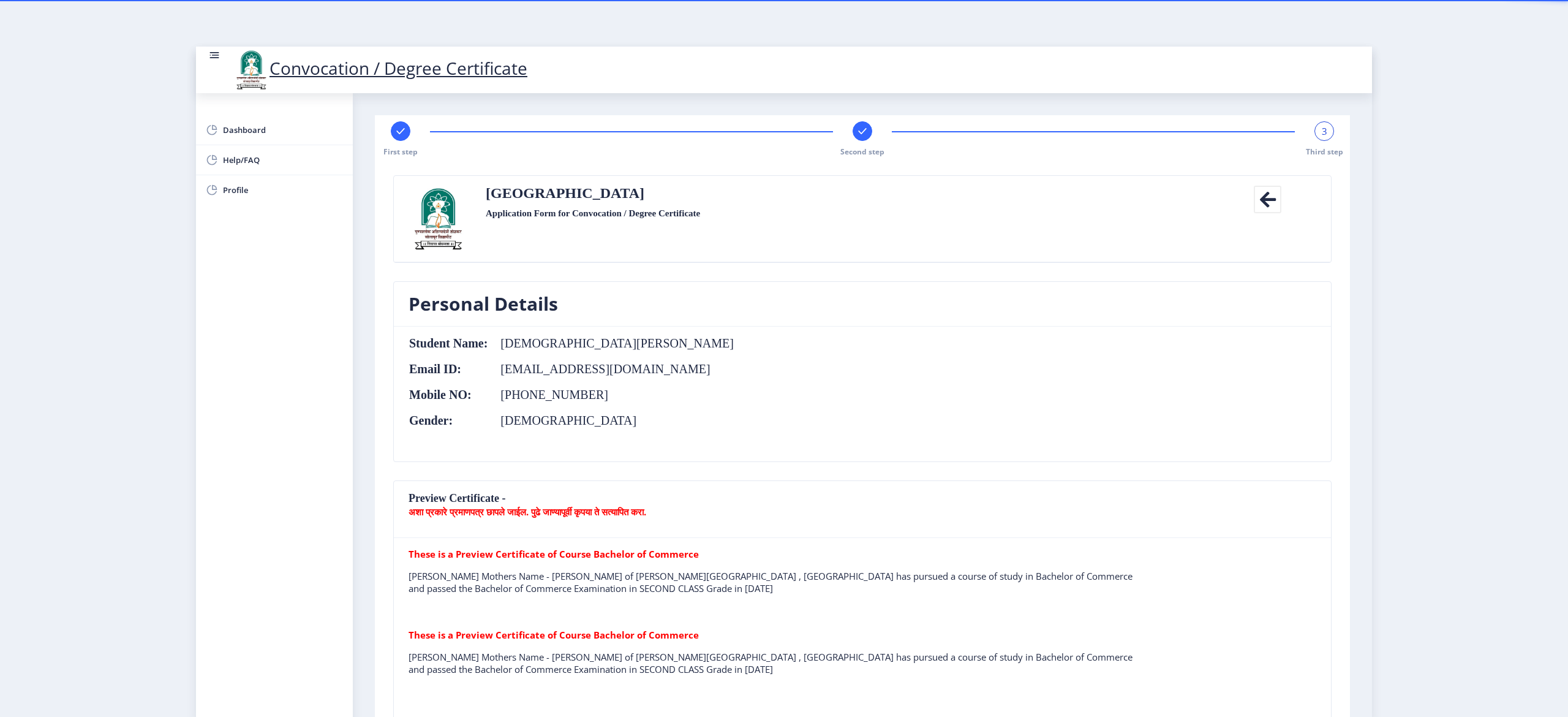 click on "[PERSON_NAME] Mothers Name - [PERSON_NAME] of [PERSON_NAME][GEOGRAPHIC_DATA] , [GEOGRAPHIC_DATA] has pursued a course of study in Bachelor of Commerce and passed the Bachelor of Commerce Examination in SECOND CLASS Grade in [DATE]" 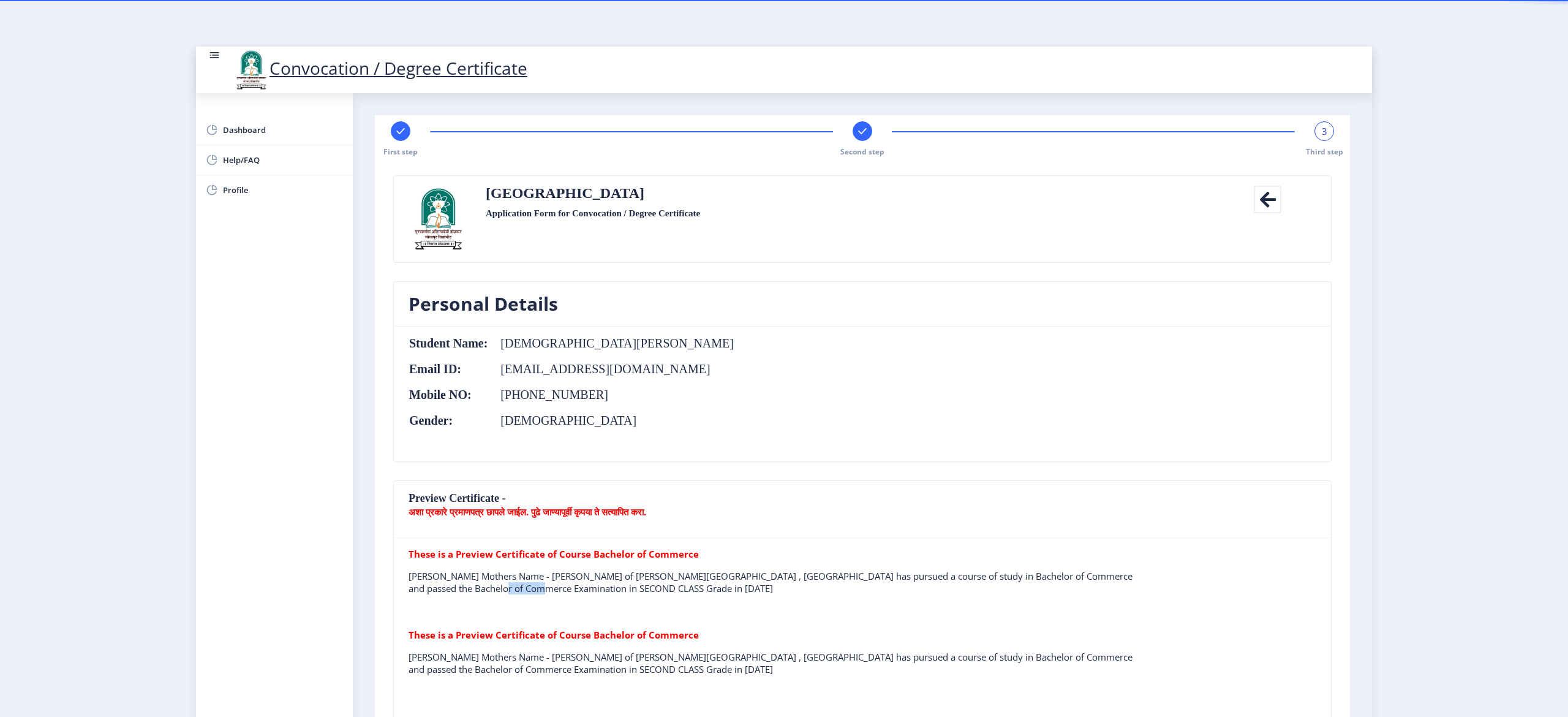click on "[PERSON_NAME] Mothers Name - [PERSON_NAME] of [PERSON_NAME][GEOGRAPHIC_DATA] , [GEOGRAPHIC_DATA] has pursued a course of study in Bachelor of Commerce and passed the Bachelor of Commerce Examination in SECOND CLASS Grade in [DATE]" 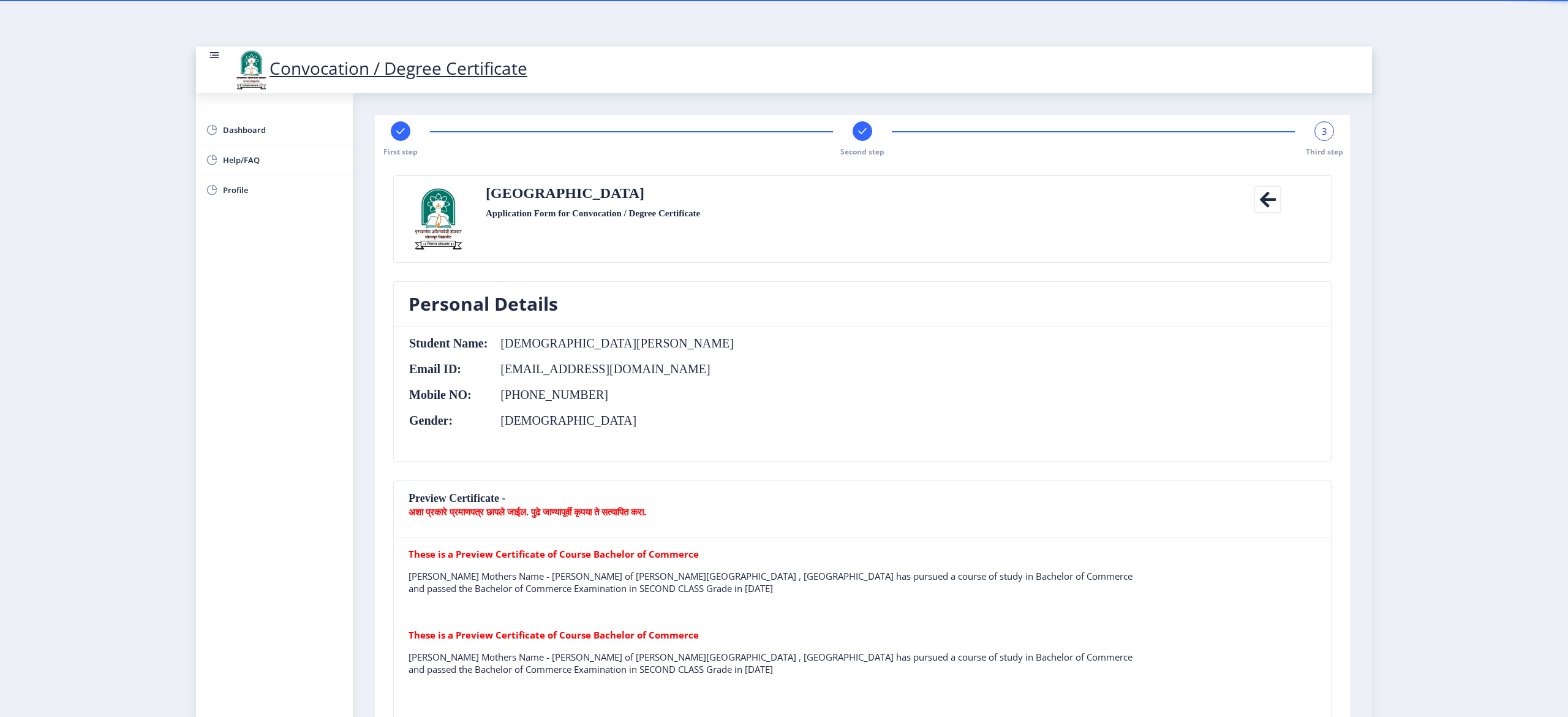 click on "Preview Certificate -  अशा प्रकारे प्रमाणपत्र छापले जाईल. पुढे जाण्यापूर्वी कृपया ते सत्यापित करा." 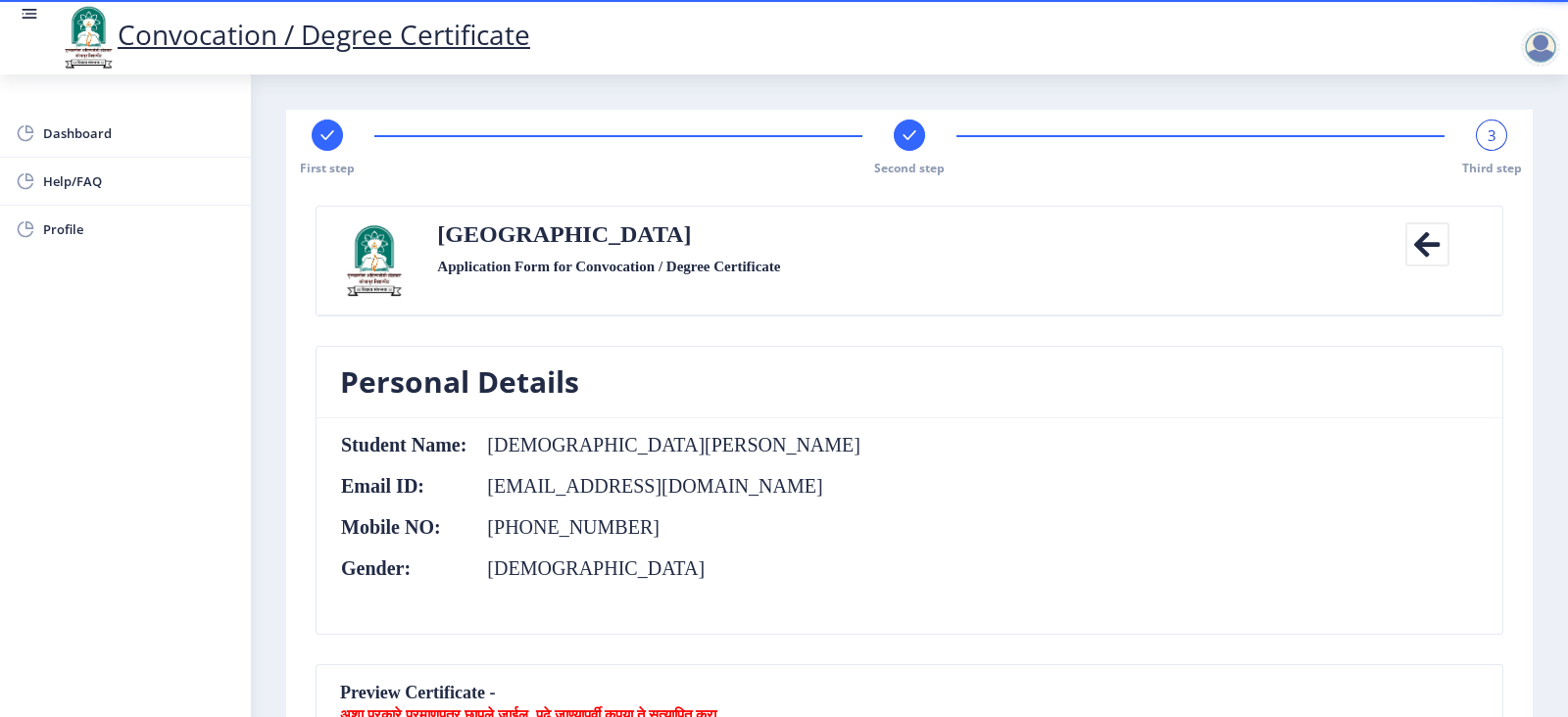 click on "First step Second step 3 Third step Solapur University Application Form for Convocation / Degree Certificate  Back  Personal Details  Student Name:  [PERSON_NAME] Email ID:  [EMAIL_ADDRESS][DOMAIN_NAME] Mobile NO:  [PHONE_NUMBER] Gender:  [DEMOGRAPHIC_DATA]  Preview Certificate -  अशा प्रकारे प्रमाणपत्र छापले जाईल. पुढे जाण्यापूर्वी कृपया ते सत्यापित करा.  These is a Preview Certificate of Course Bachelor of Commerce  [PERSON_NAME] Mothers Name - [PERSON_NAME] of [PERSON_NAME][GEOGRAPHIC_DATA] , [GEOGRAPHIC_DATA] has pursued a course of study in Bachelor of Commerce and passed the Bachelor of Commerce Examination in SECOND CLASS Grade in [DATE]  These is a Preview Certificate of Course Bachelor of Commerce Educational Details Degrees/Course:  Bachelor of Commerce  College Name:  [PERSON_NAME] College of Commerce Seat No:  709079 Passing Year:  2022 Passing Month:  April  Result:  SECOND CLASS 1" 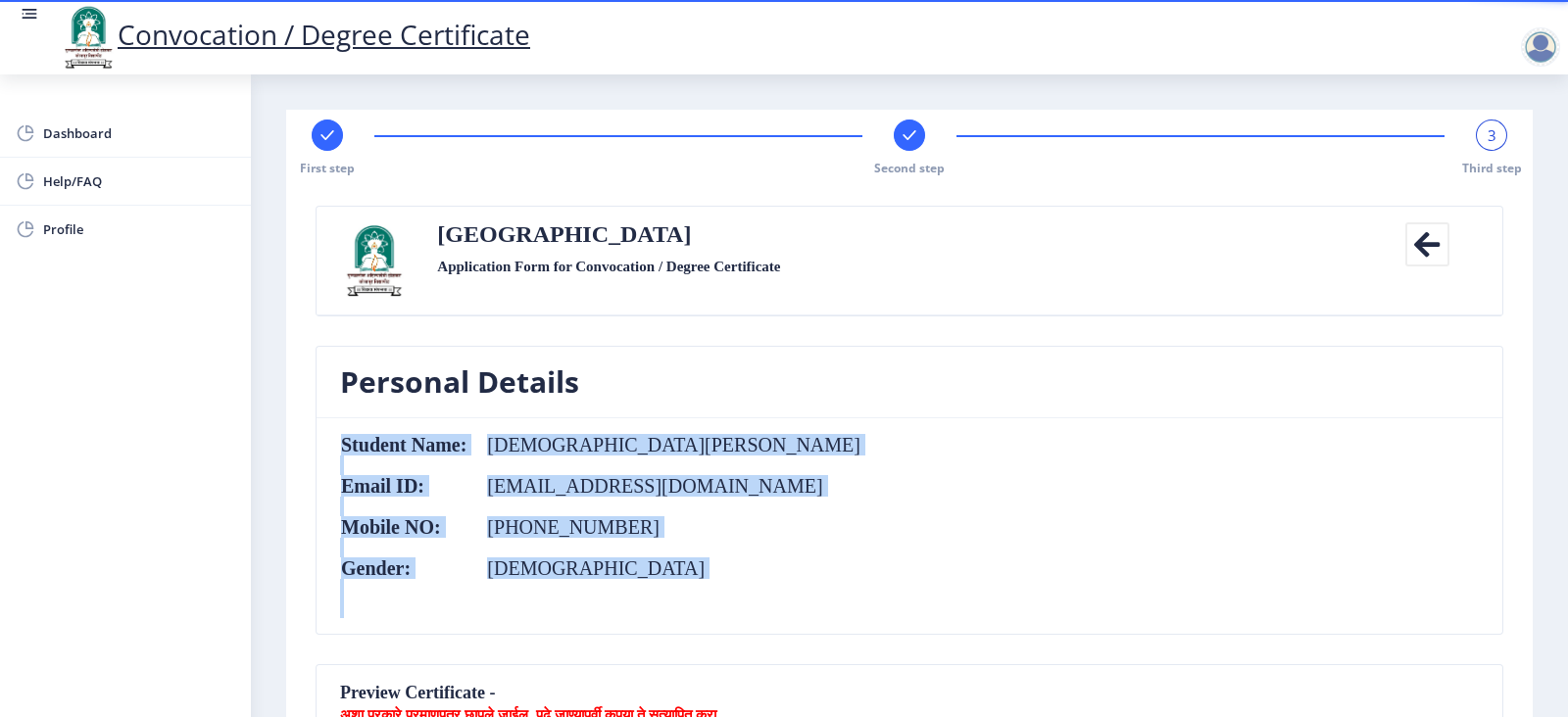 click on "First step Second step 3 Third step Solapur University Application Form for Convocation / Degree Certificate  Back  Personal Details  Student Name:  [PERSON_NAME] Email ID:  [EMAIL_ADDRESS][DOMAIN_NAME] Mobile NO:  [PHONE_NUMBER] Gender:  [DEMOGRAPHIC_DATA]  Preview Certificate -  अशा प्रकारे प्रमाणपत्र छापले जाईल. पुढे जाण्यापूर्वी कृपया ते सत्यापित करा.  These is a Preview Certificate of Course Bachelor of Commerce  [PERSON_NAME] Mothers Name - [PERSON_NAME] of [PERSON_NAME][GEOGRAPHIC_DATA] , [GEOGRAPHIC_DATA] has pursued a course of study in Bachelor of Commerce and passed the Bachelor of Commerce Examination in SECOND CLASS Grade in [DATE]  These is a Preview Certificate of Course Bachelor of Commerce Educational Details Degrees/Course:  Bachelor of Commerce  College Name:  [PERSON_NAME] College of Commerce Seat No:  709079 Passing Year:  2022 Passing Month:  April  Result:  SECOND CLASS 1" 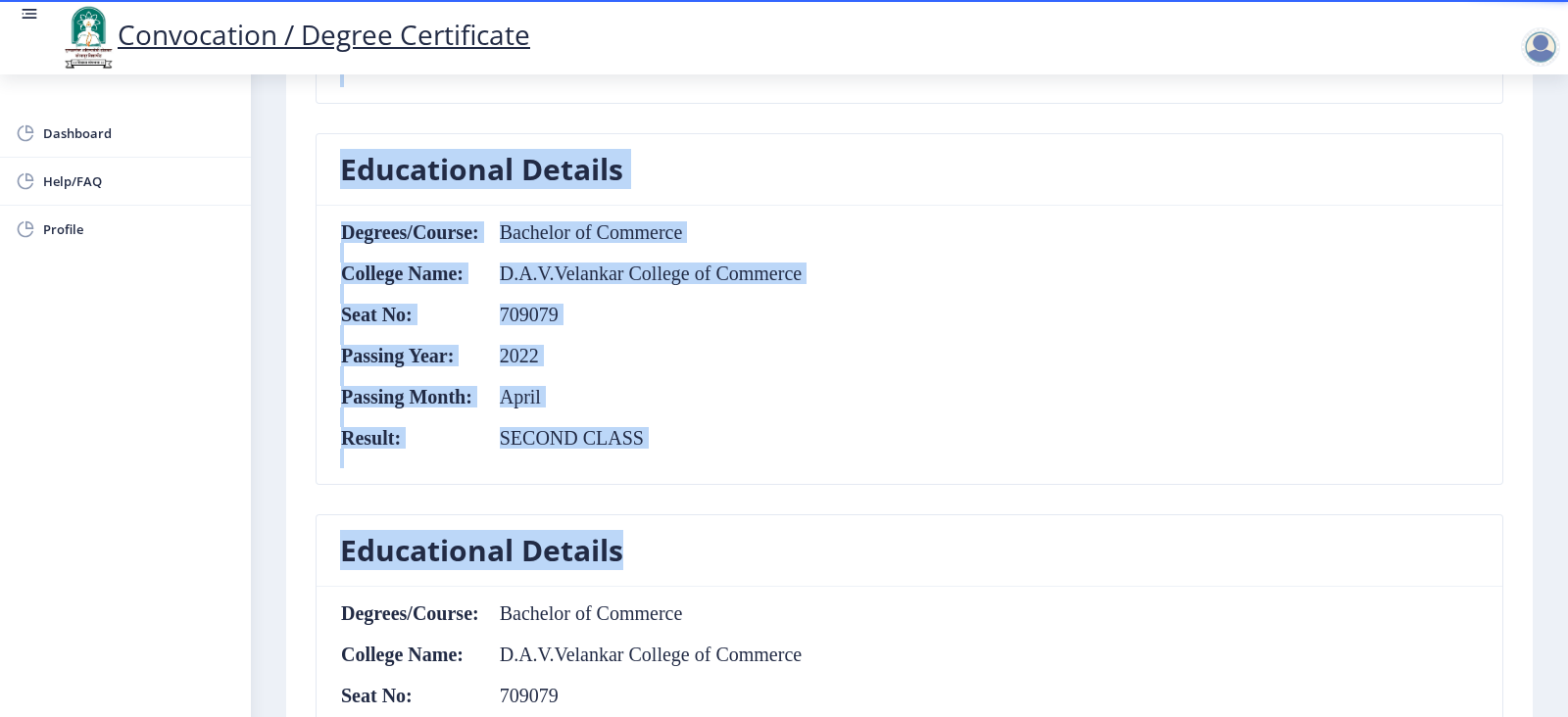 scroll, scrollTop: 1272, scrollLeft: 0, axis: vertical 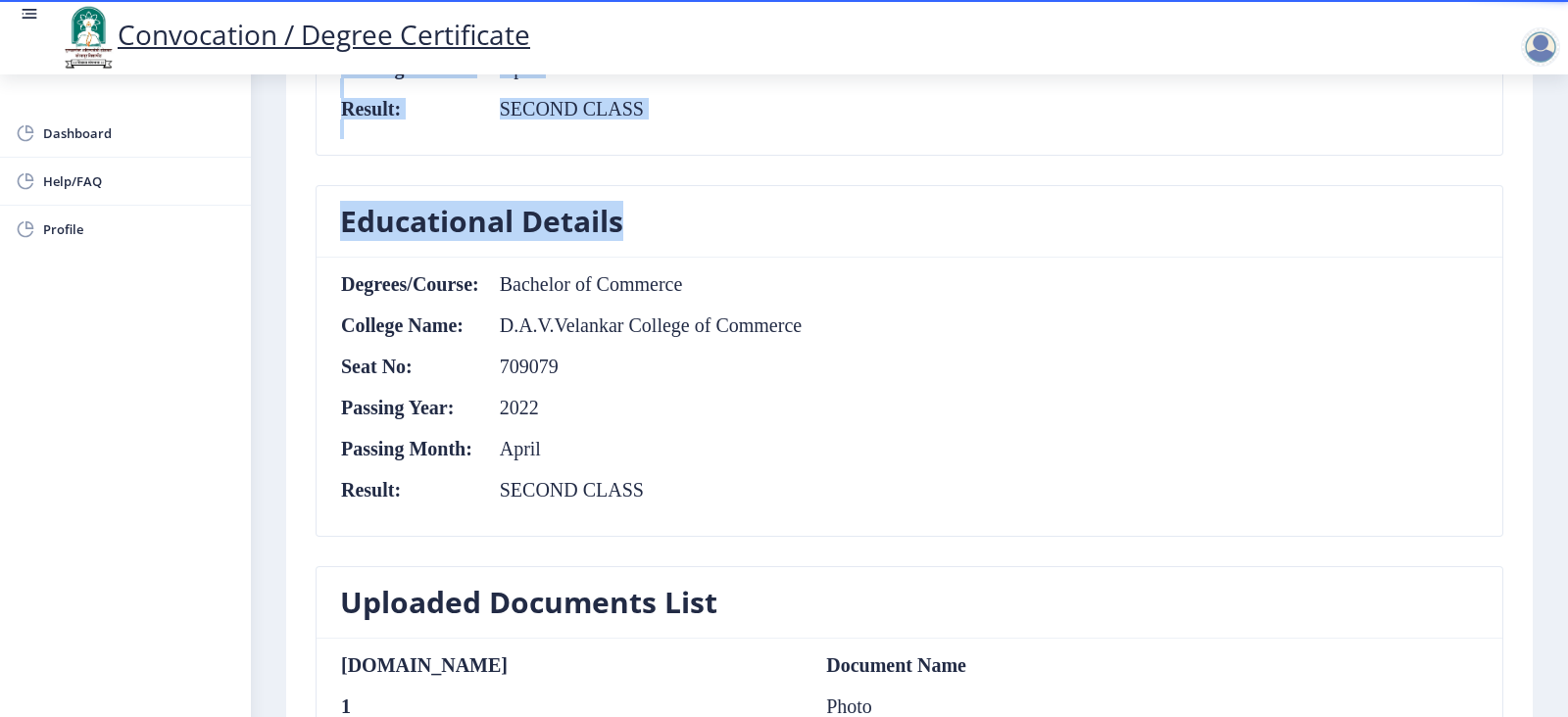 drag, startPoint x: 1560, startPoint y: 650, endPoint x: 1485, endPoint y: 187, distance: 469.03518 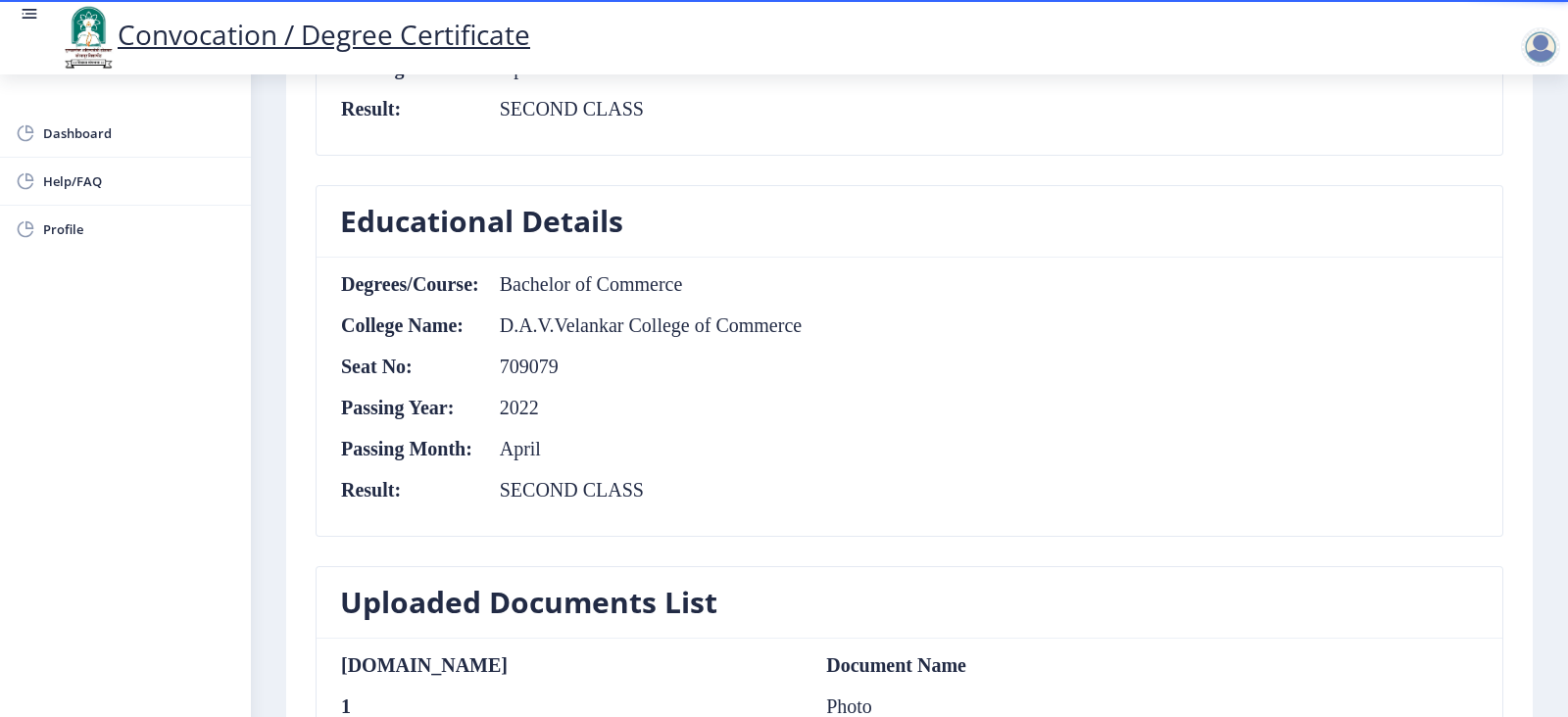 drag, startPoint x: 1496, startPoint y: 219, endPoint x: 1455, endPoint y: 224, distance: 41.303753 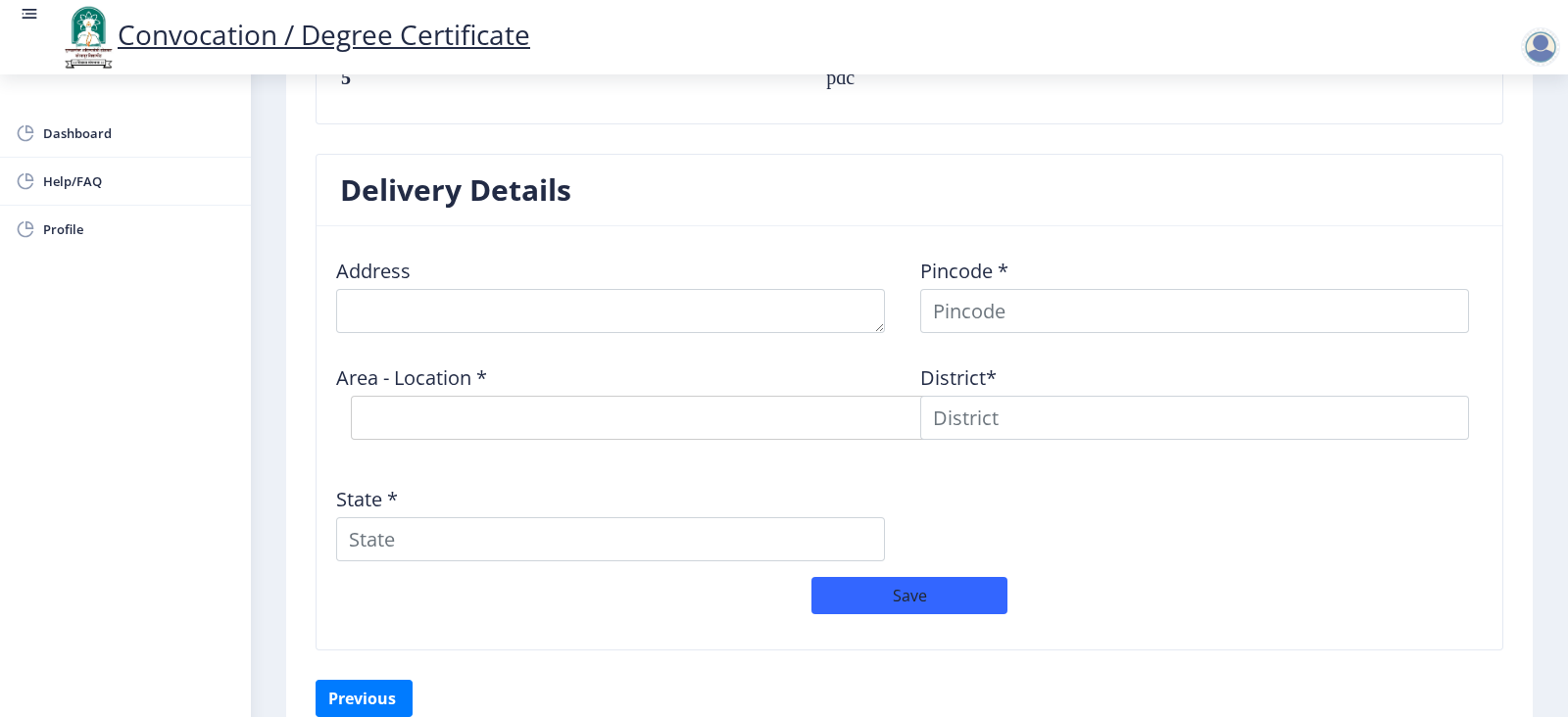 scroll, scrollTop: 2007, scrollLeft: 0, axis: vertical 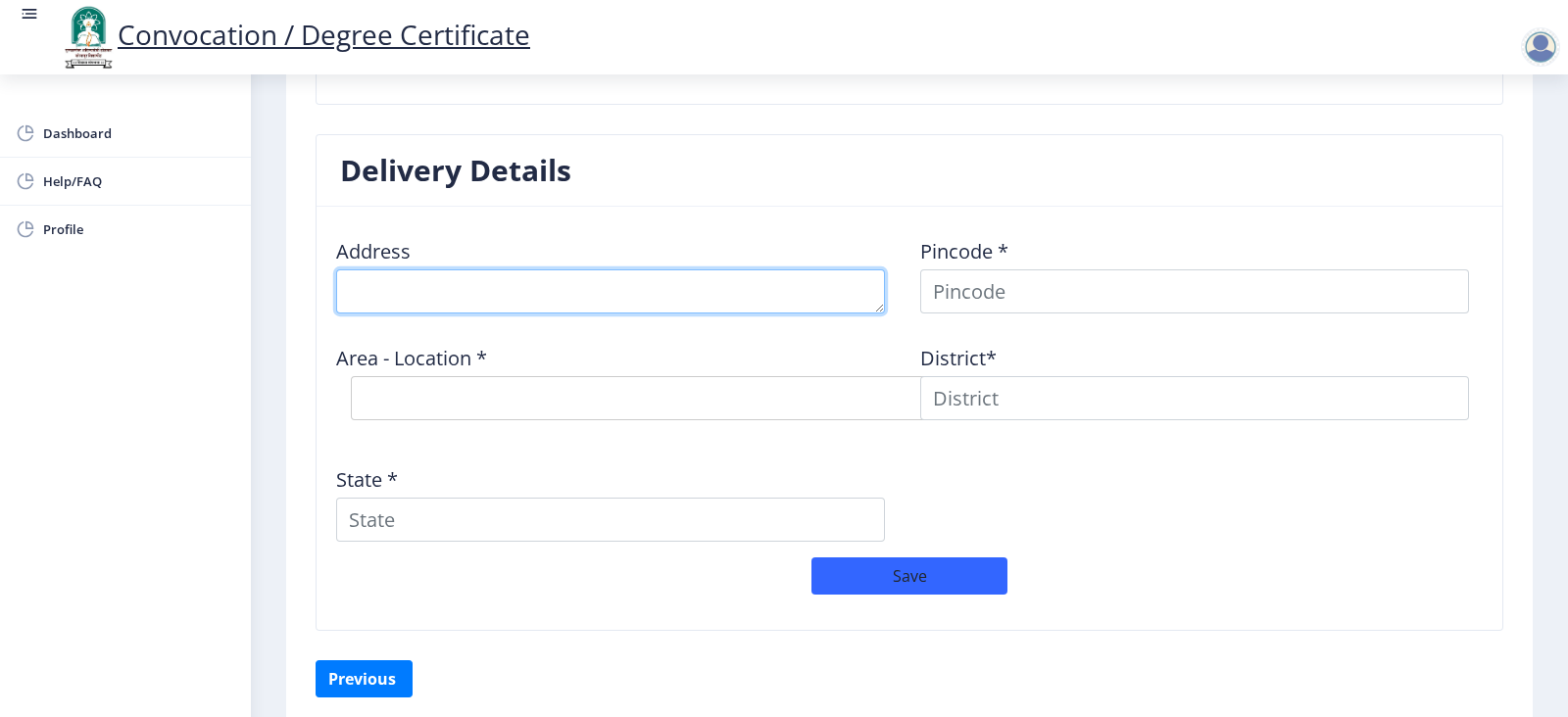 click at bounding box center (611, 291) 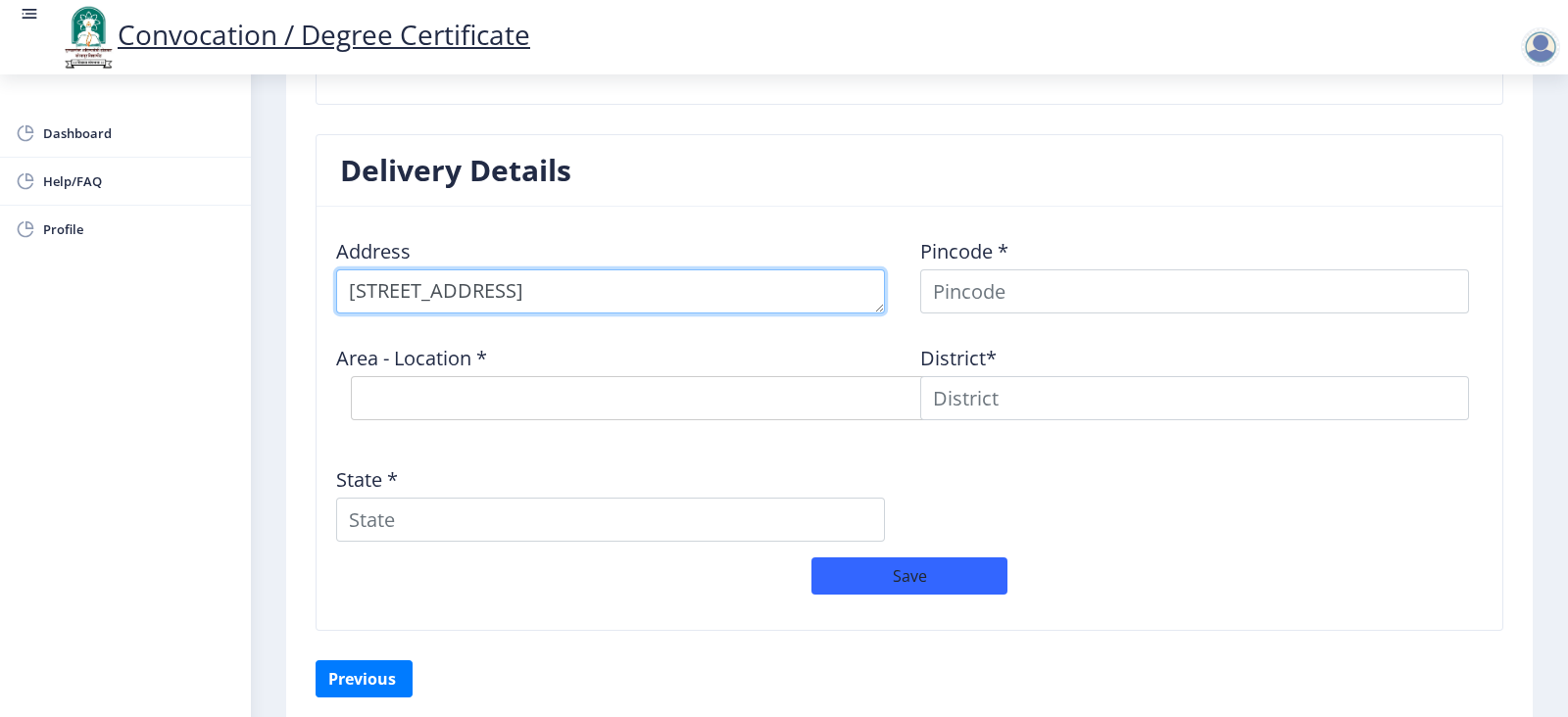 type on "[STREET_ADDRESS]" 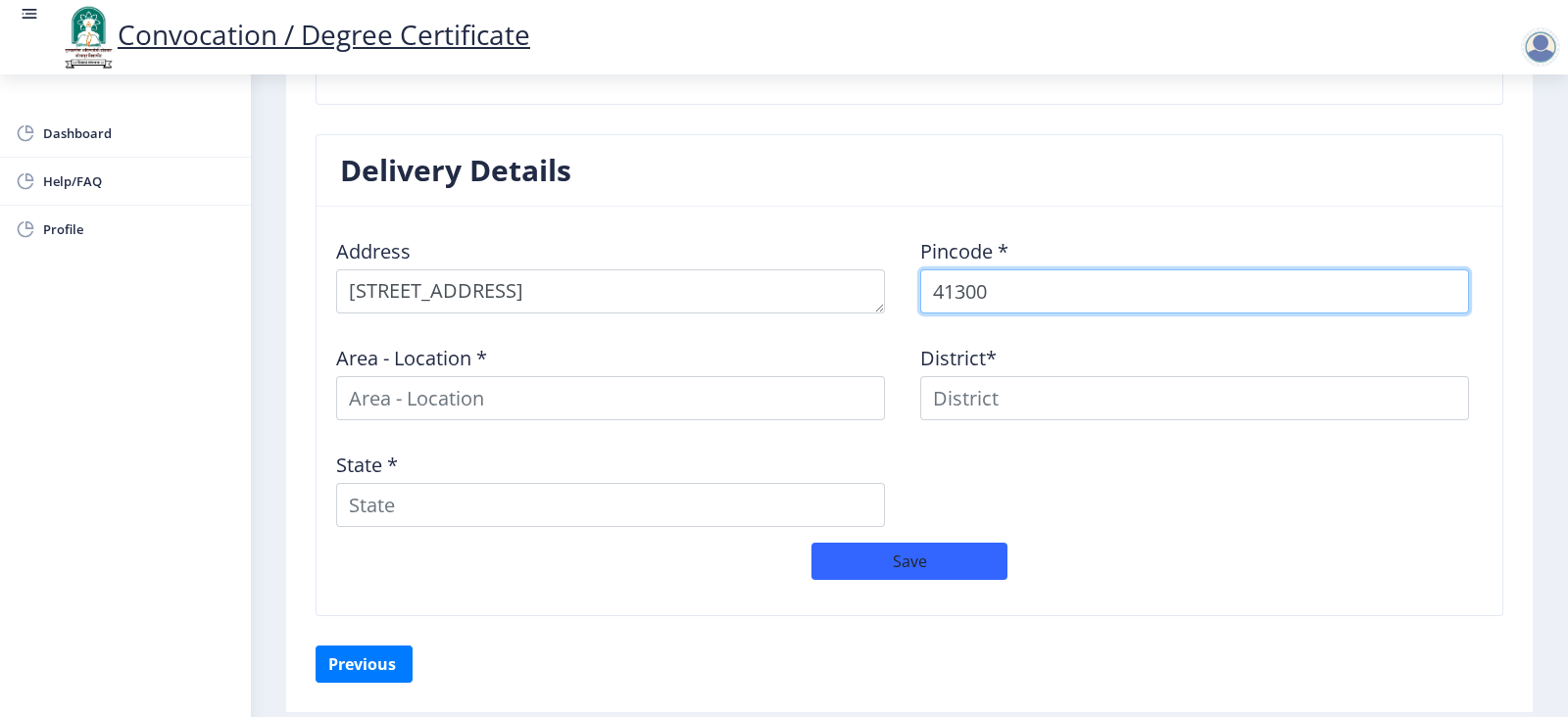 type on "413002" 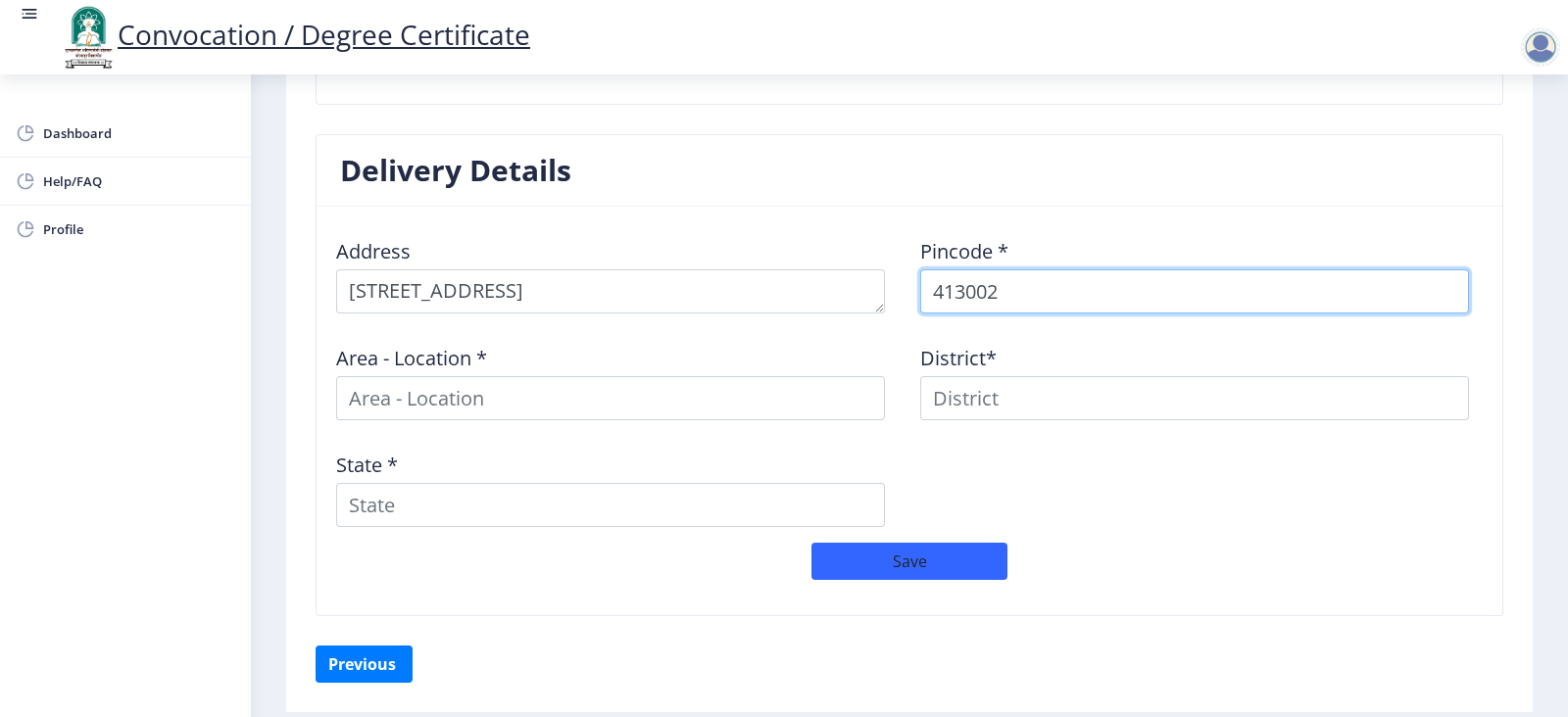 select 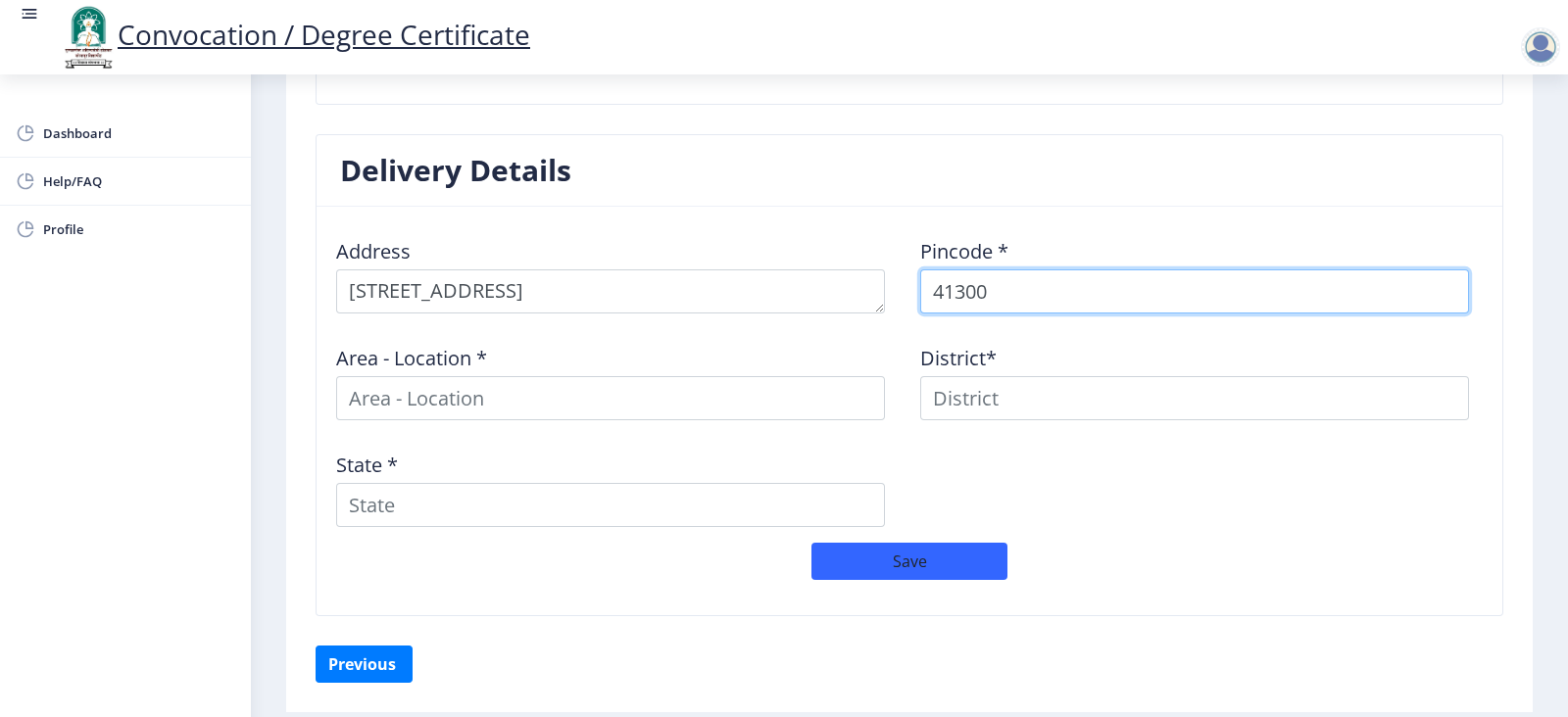 type on "413006" 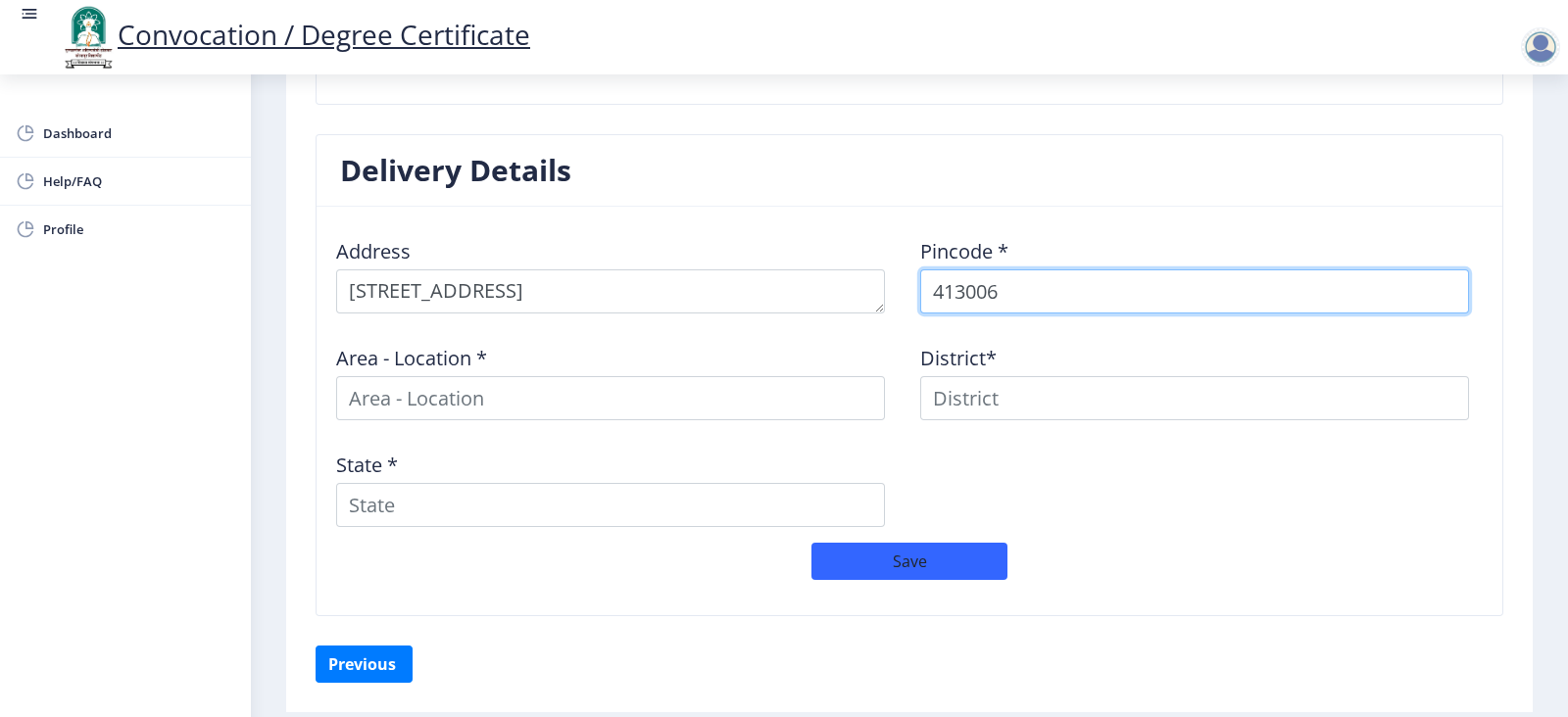 select 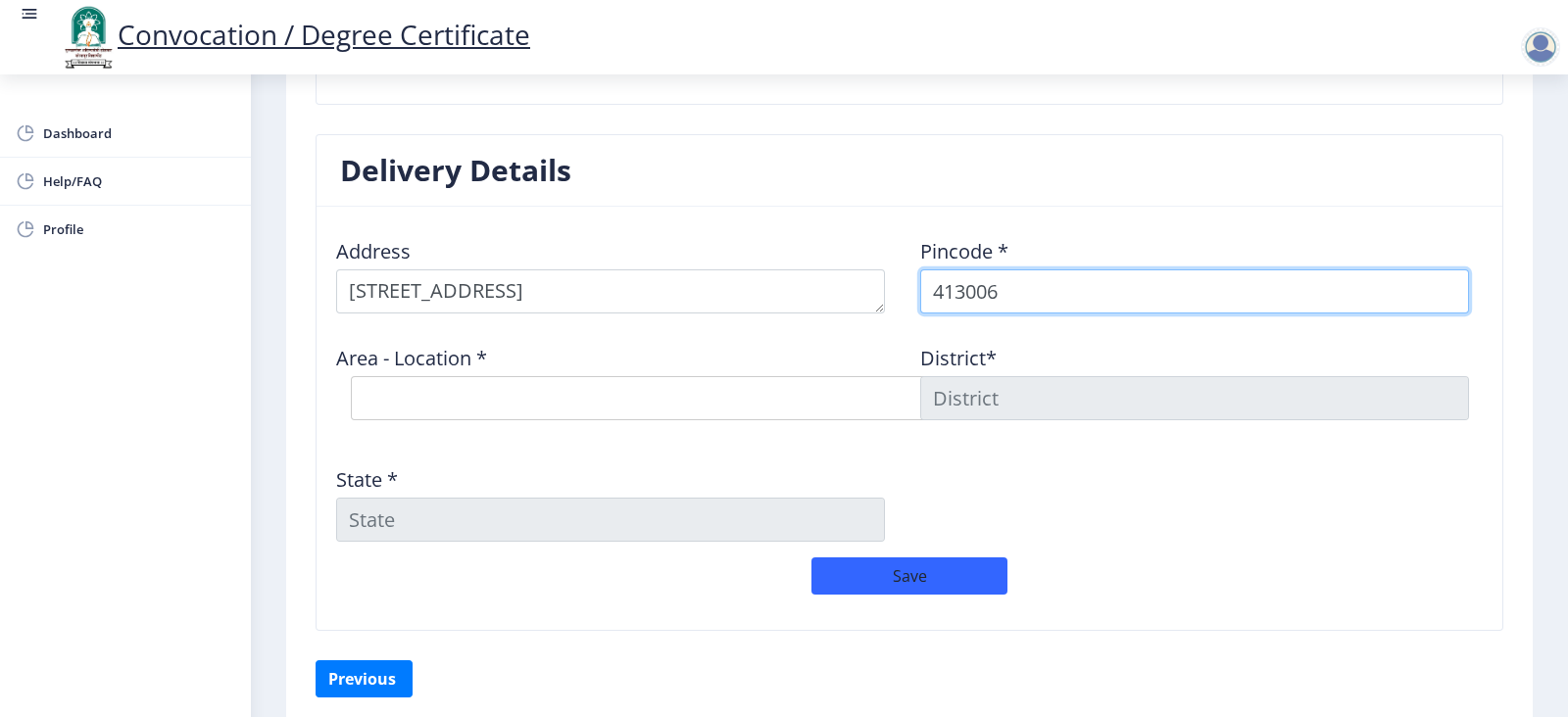 type on "413006" 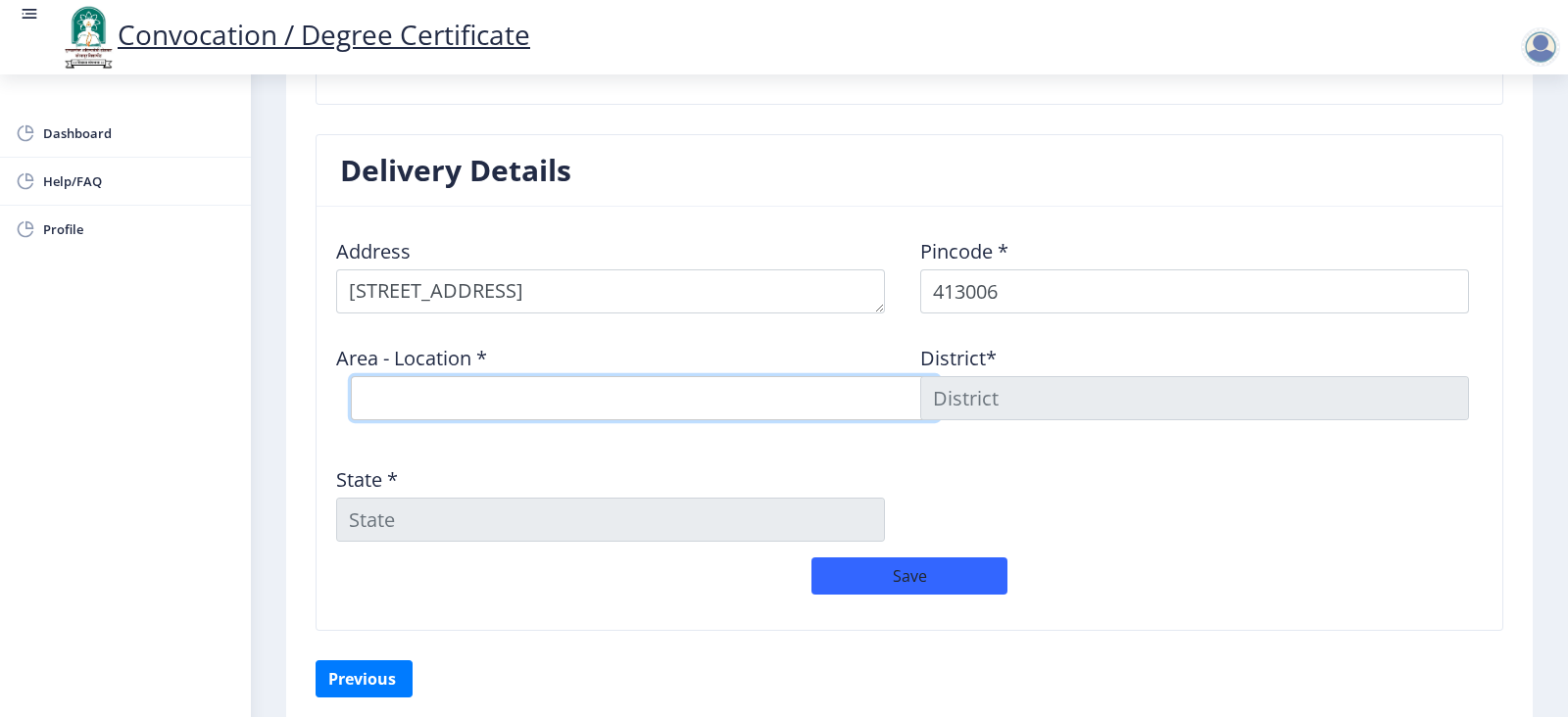click on "Select Area Location [GEOGRAPHIC_DATA] Chowk S.O Kardehalli [PERSON_NAME] B.O Midc Solapur S.O Mulegaon B.O" at bounding box center (645, 398) 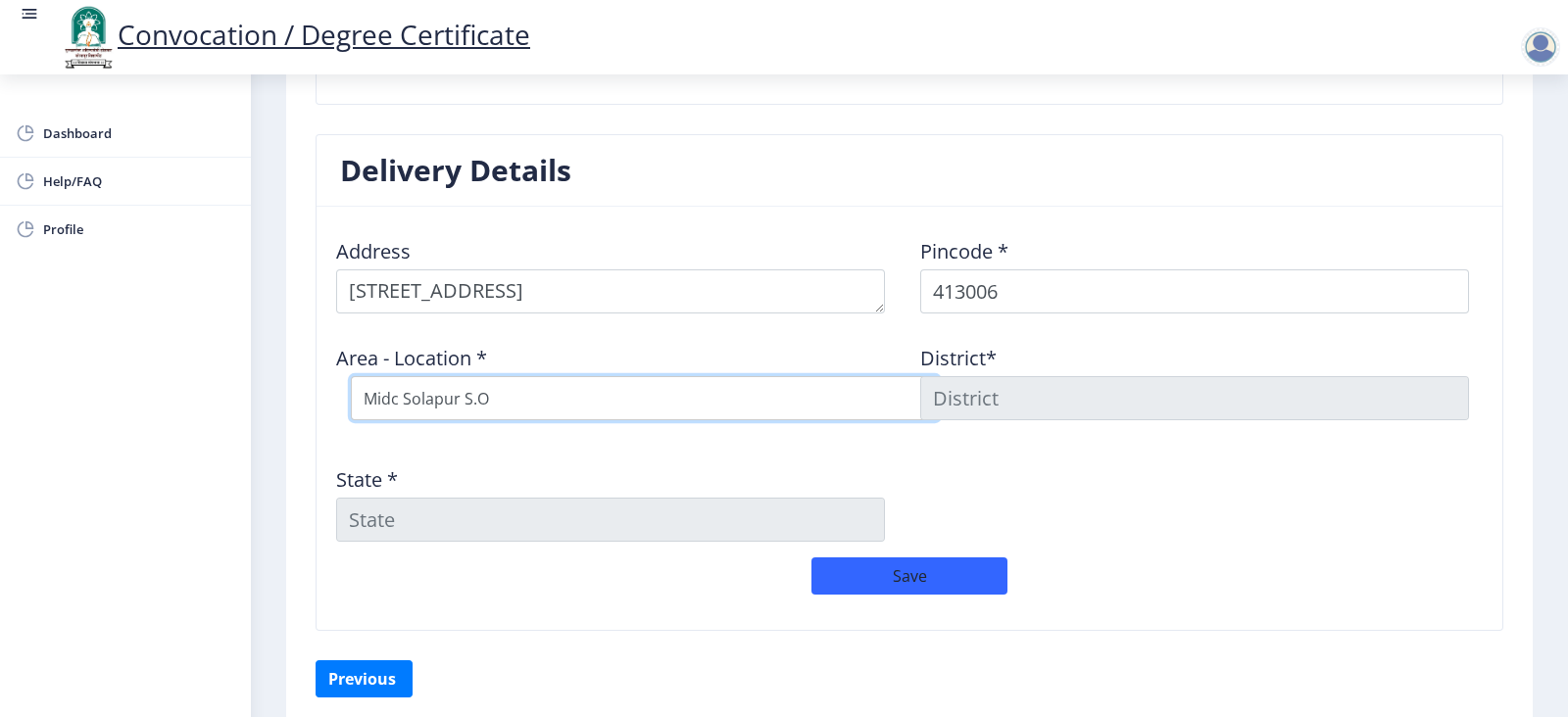 click on "Select Area Location [GEOGRAPHIC_DATA] Chowk S.O Kardehalli [PERSON_NAME] B.O Midc Solapur S.O Mulegaon B.O" at bounding box center [645, 398] 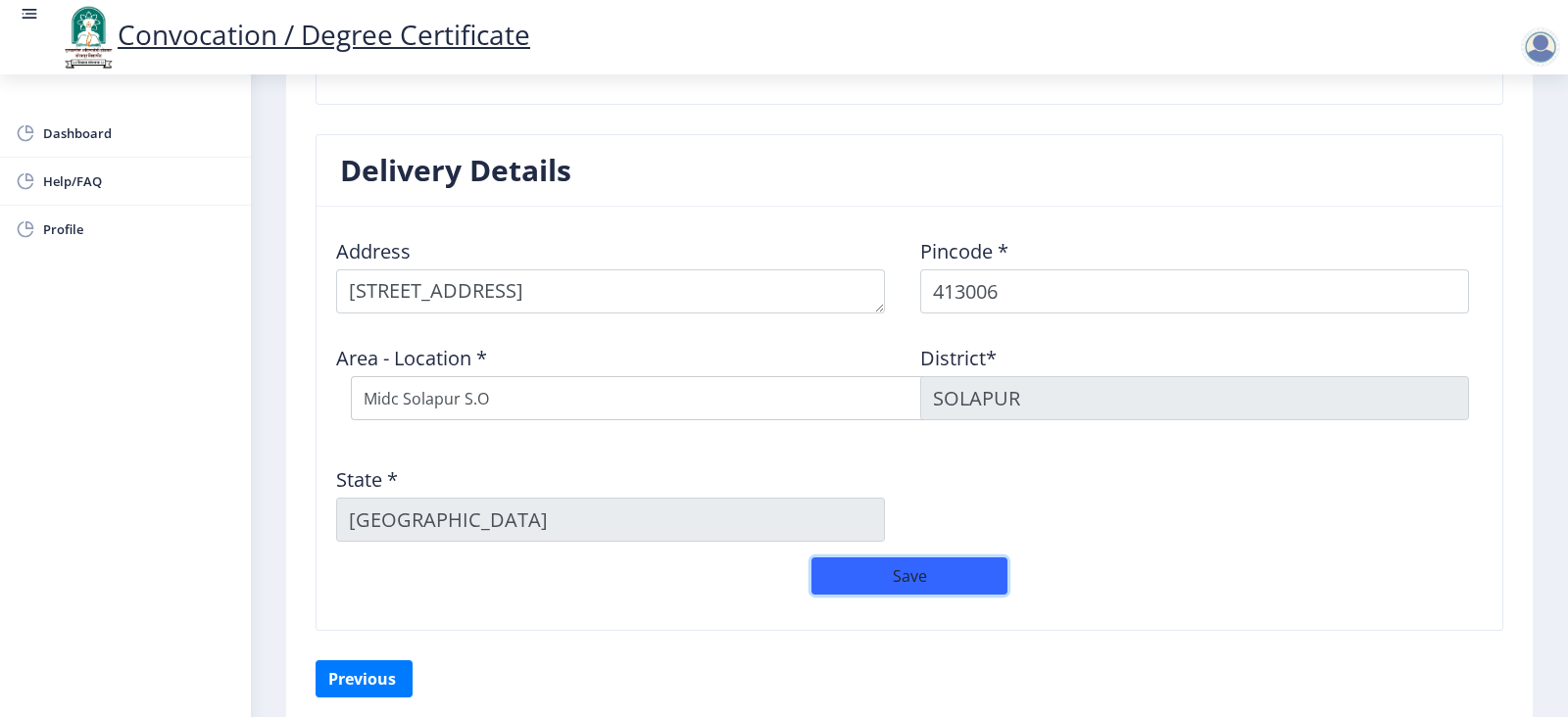 click on "Save" 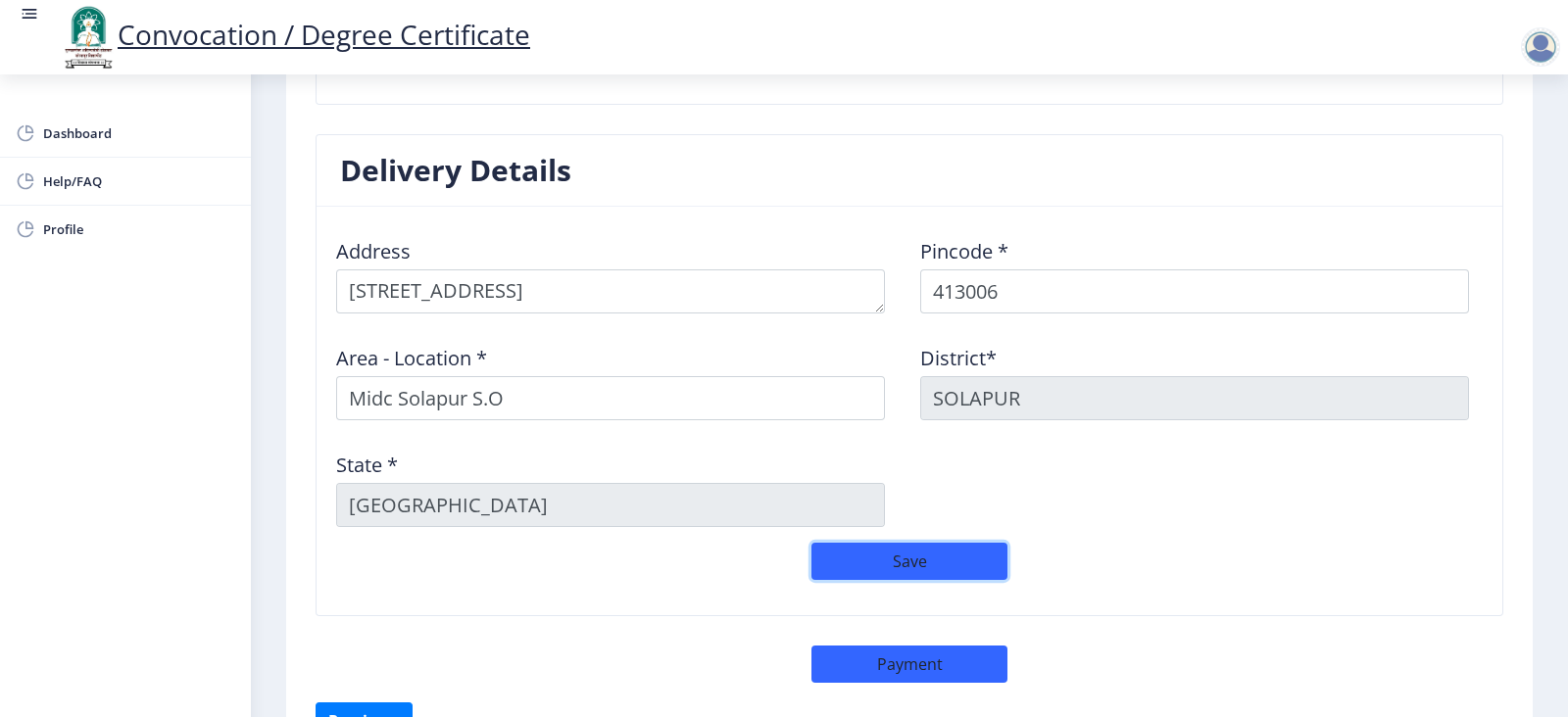 click on "Save" 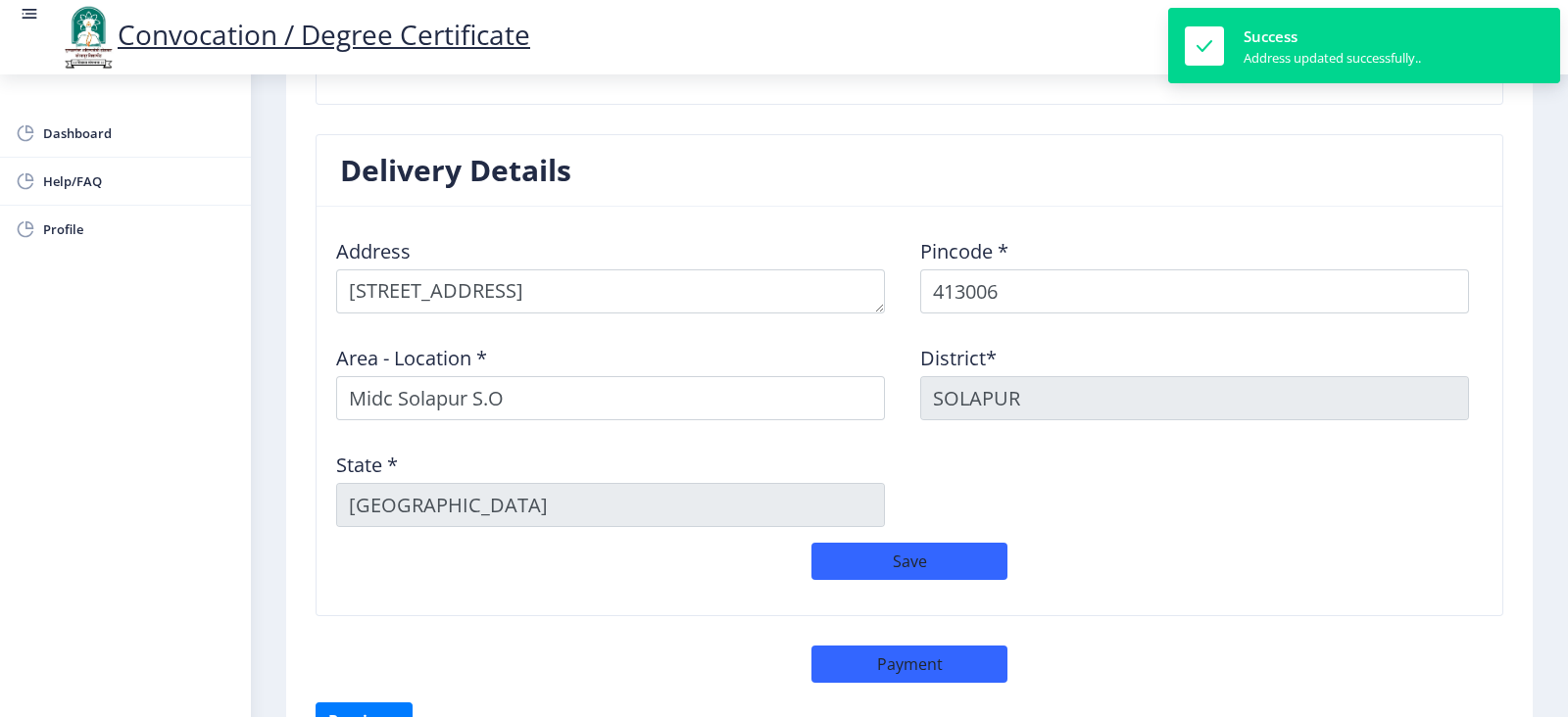 click on "First step Second step 3 Third step Solapur University Application Form for Convocation / Degree Certificate  Back  Personal Details  Student Name:  [PERSON_NAME] Email ID:  [EMAIL_ADDRESS][DOMAIN_NAME] Mobile NO:  [PHONE_NUMBER] Gender:  [DEMOGRAPHIC_DATA]  Preview Certificate -  अशा प्रकारे प्रमाणपत्र छापले जाईल. पुढे जाण्यापूर्वी कृपया ते सत्यापित करा.  These is a Preview Certificate of Course Bachelor of Commerce  [PERSON_NAME] Mothers Name - [PERSON_NAME] of [PERSON_NAME][GEOGRAPHIC_DATA] , [GEOGRAPHIC_DATA] has pursued a course of study in Bachelor of Commerce and passed the Bachelor of Commerce Examination in SECOND CLASS Grade in [DATE]  These is a Preview Certificate of Course Bachelor of Commerce Educational Details Degrees/Course:  Bachelor of Commerce  College Name:  [PERSON_NAME] College of Commerce Seat No:  709079 Passing Year:  2022 Passing Month:  April  Result:  SECOND CLASS 1" 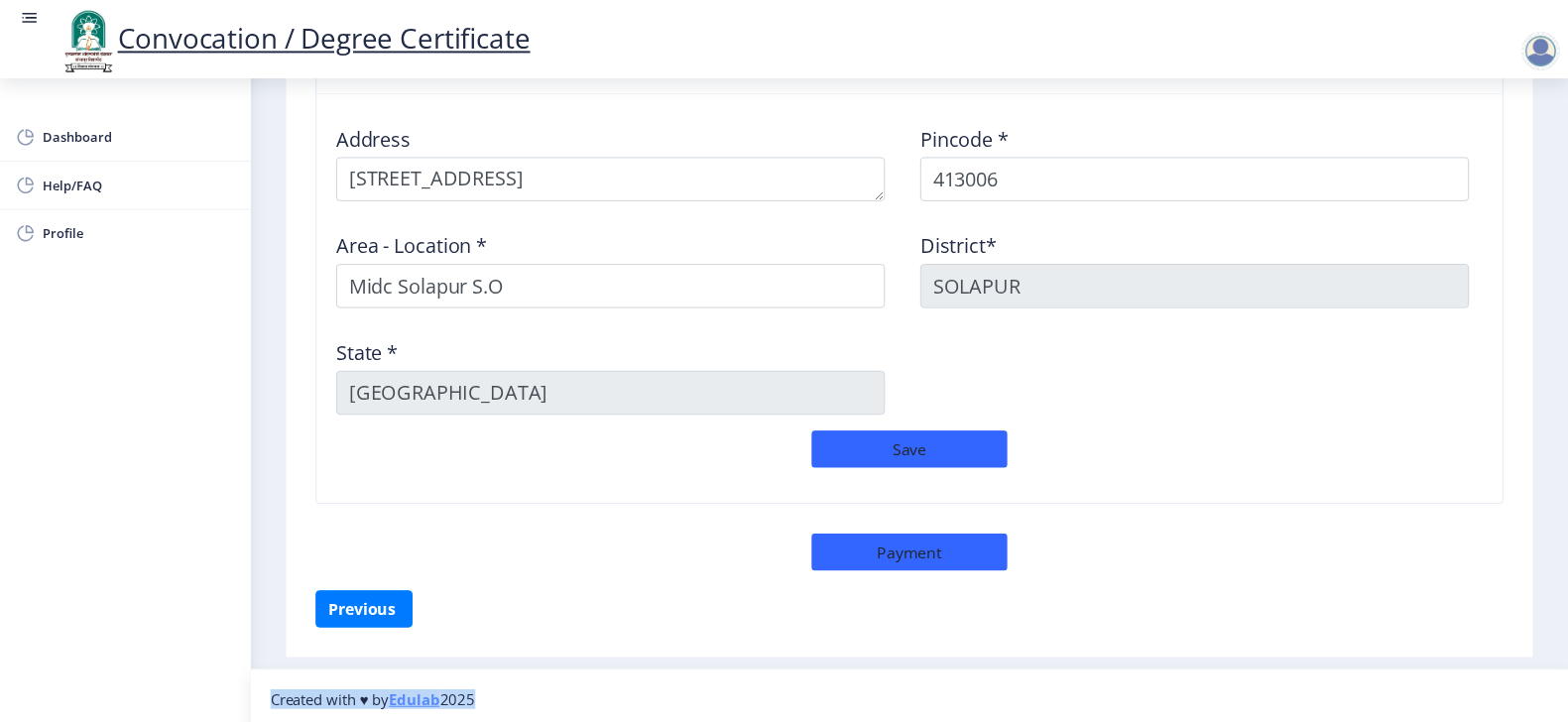 scroll, scrollTop: 2151, scrollLeft: 0, axis: vertical 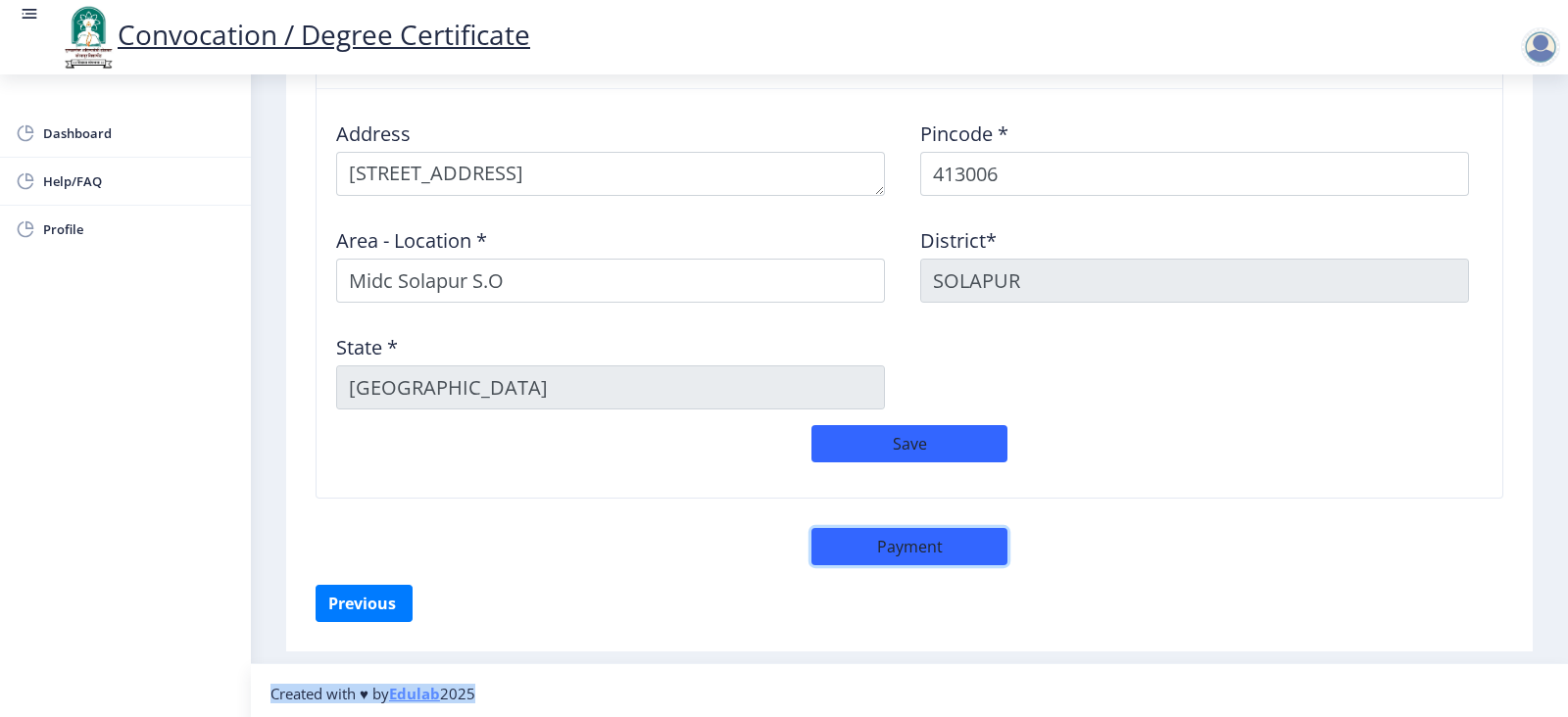 click on "Payment" 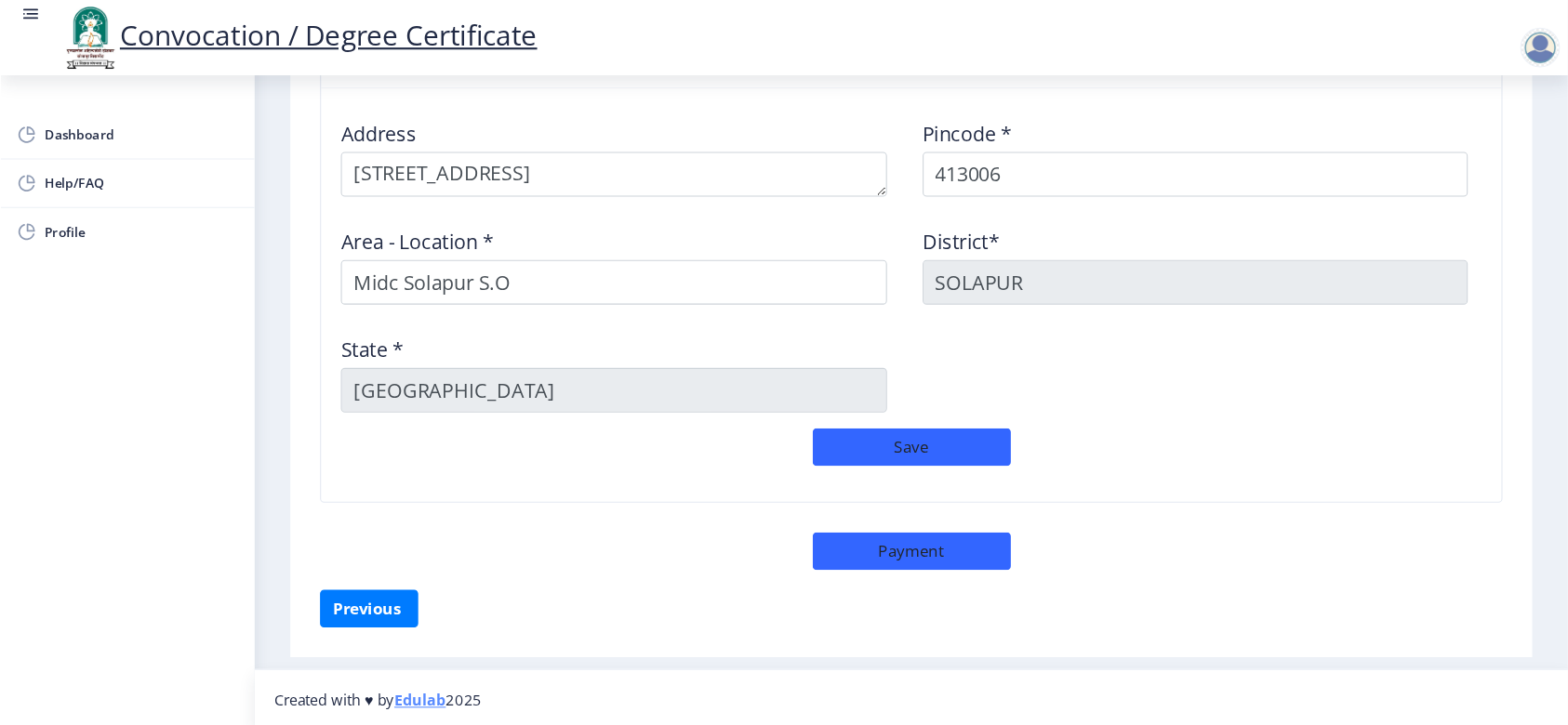 scroll, scrollTop: 2014, scrollLeft: 0, axis: vertical 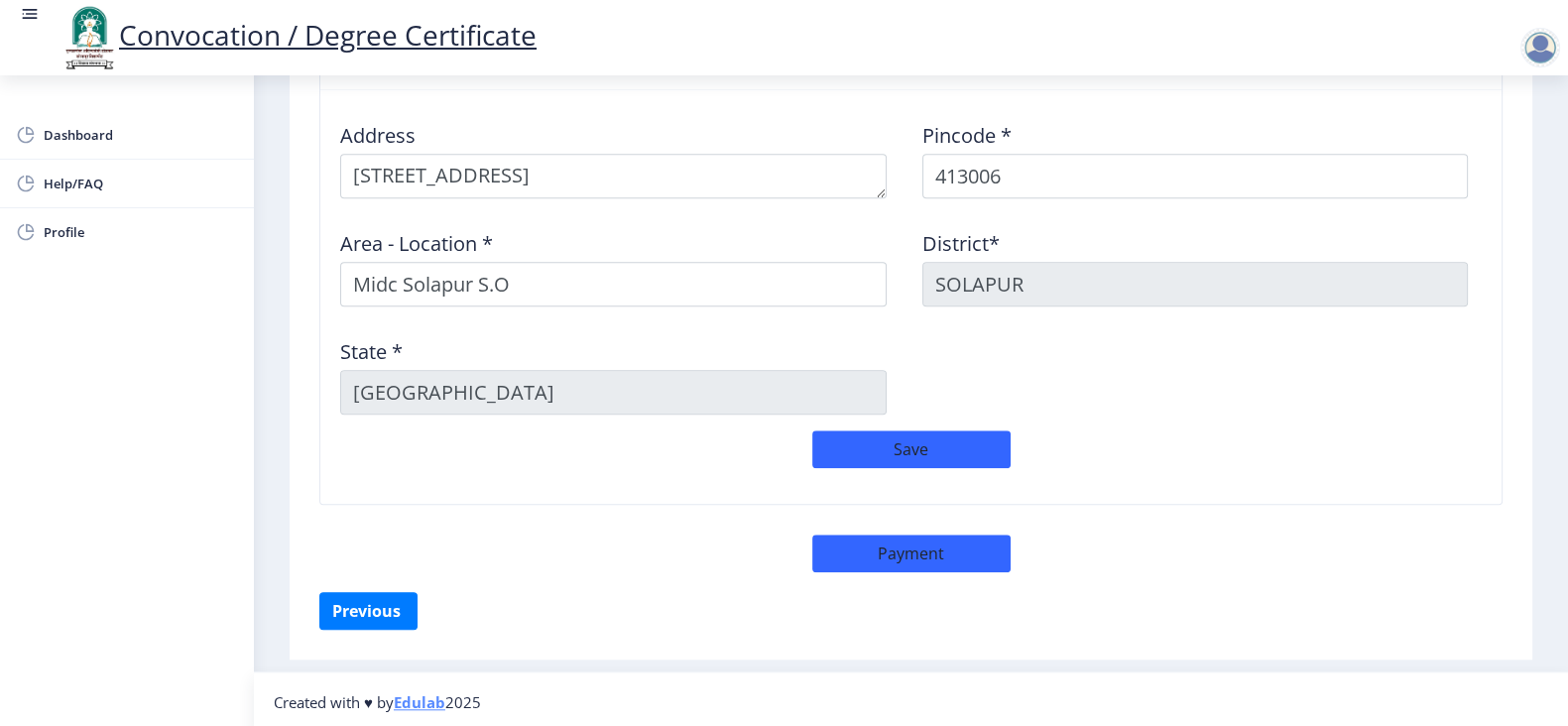 select on "sealed" 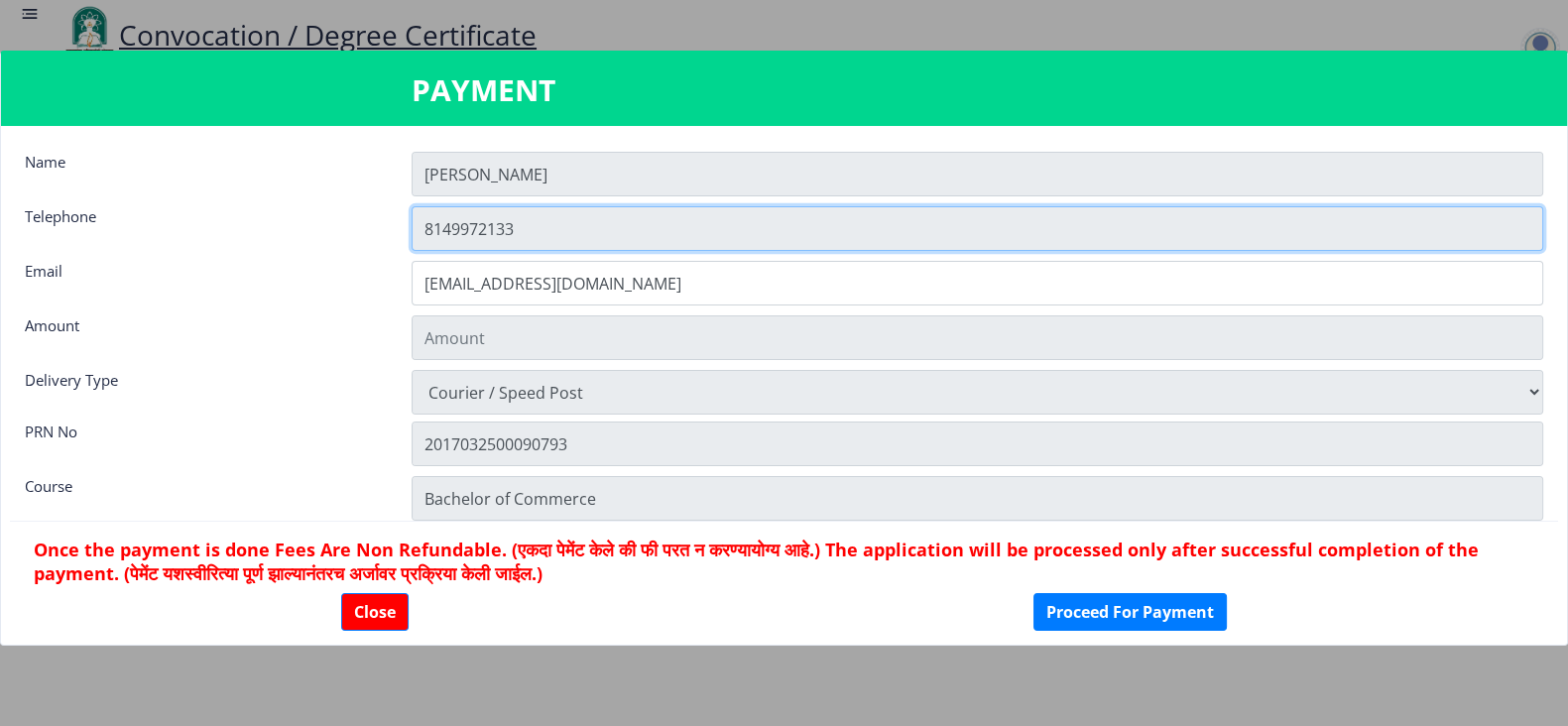 click on "8149972133" 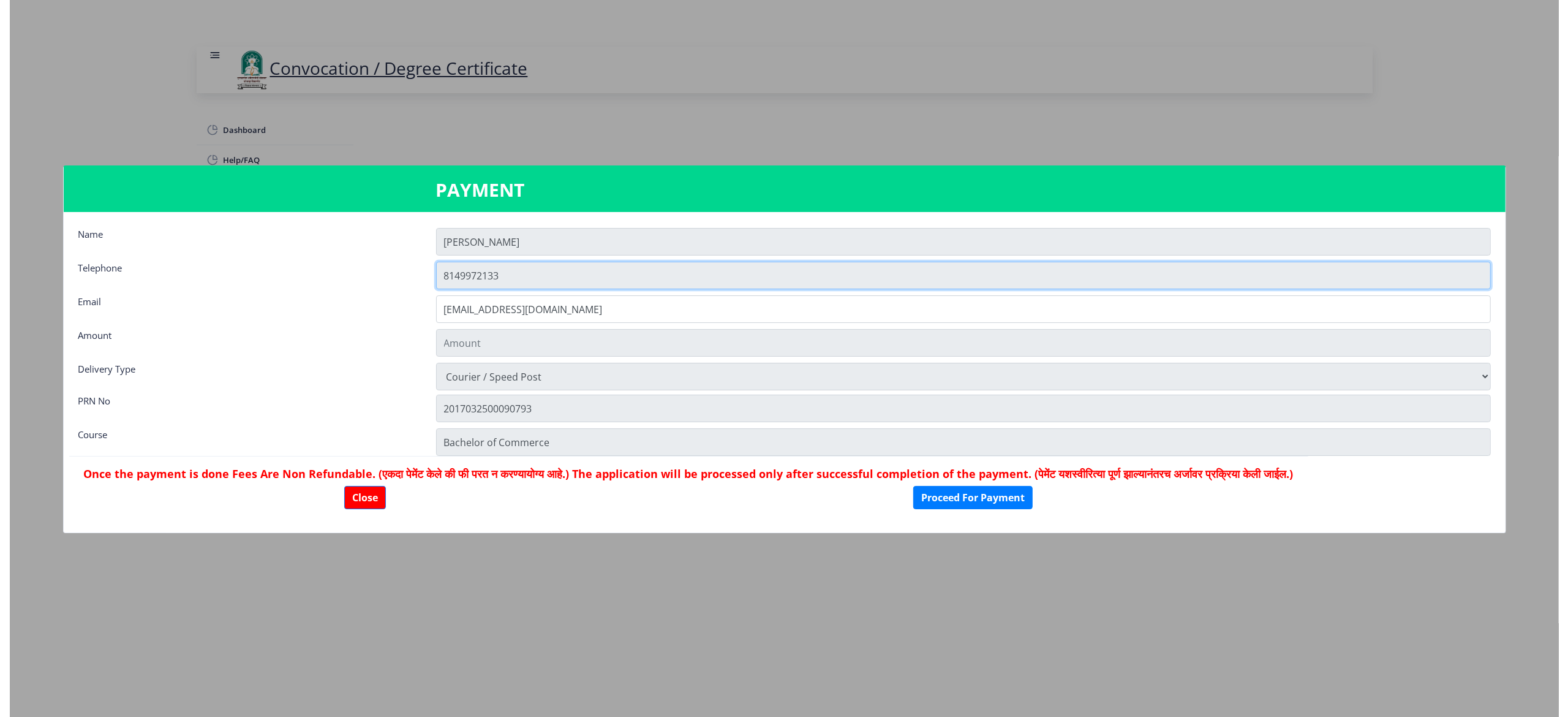 scroll, scrollTop: 1135, scrollLeft: 0, axis: vertical 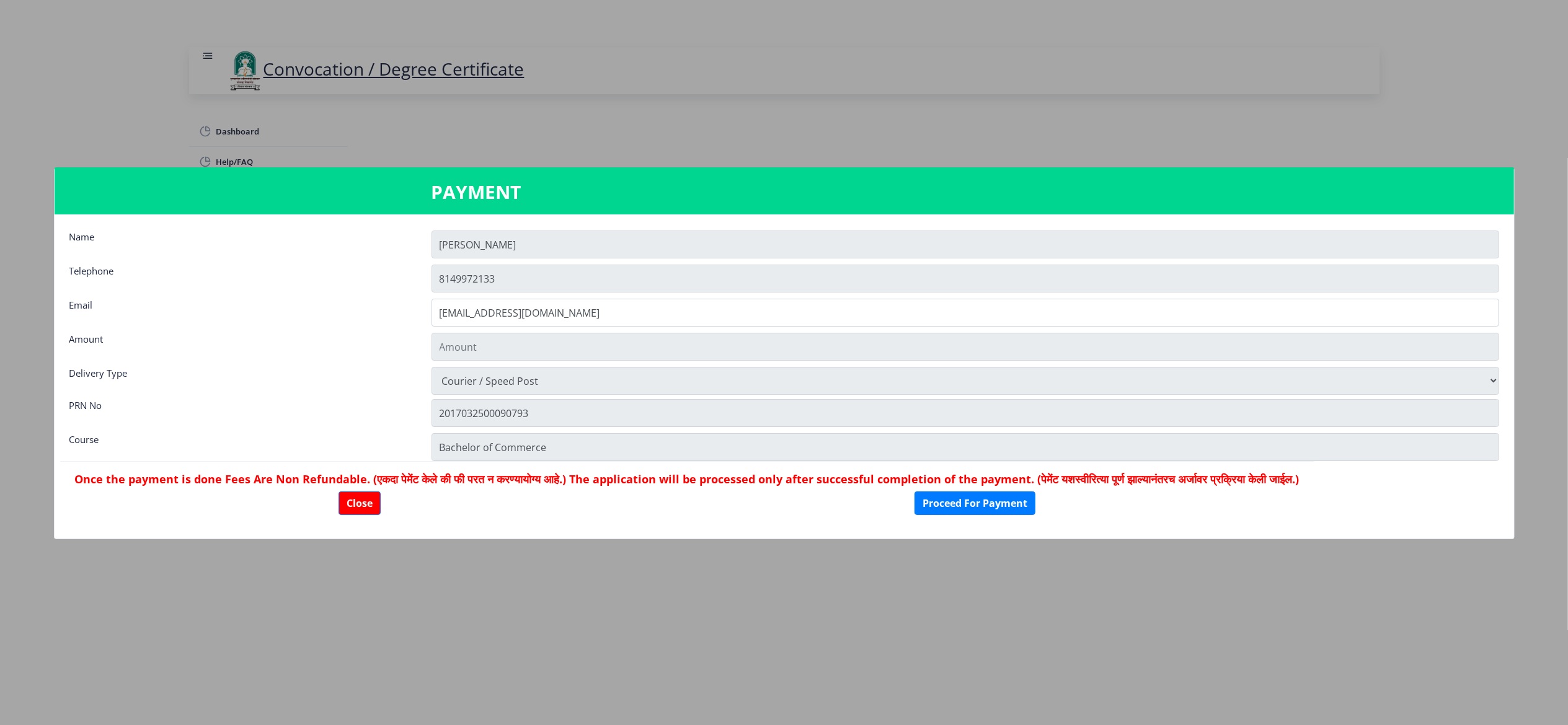 click 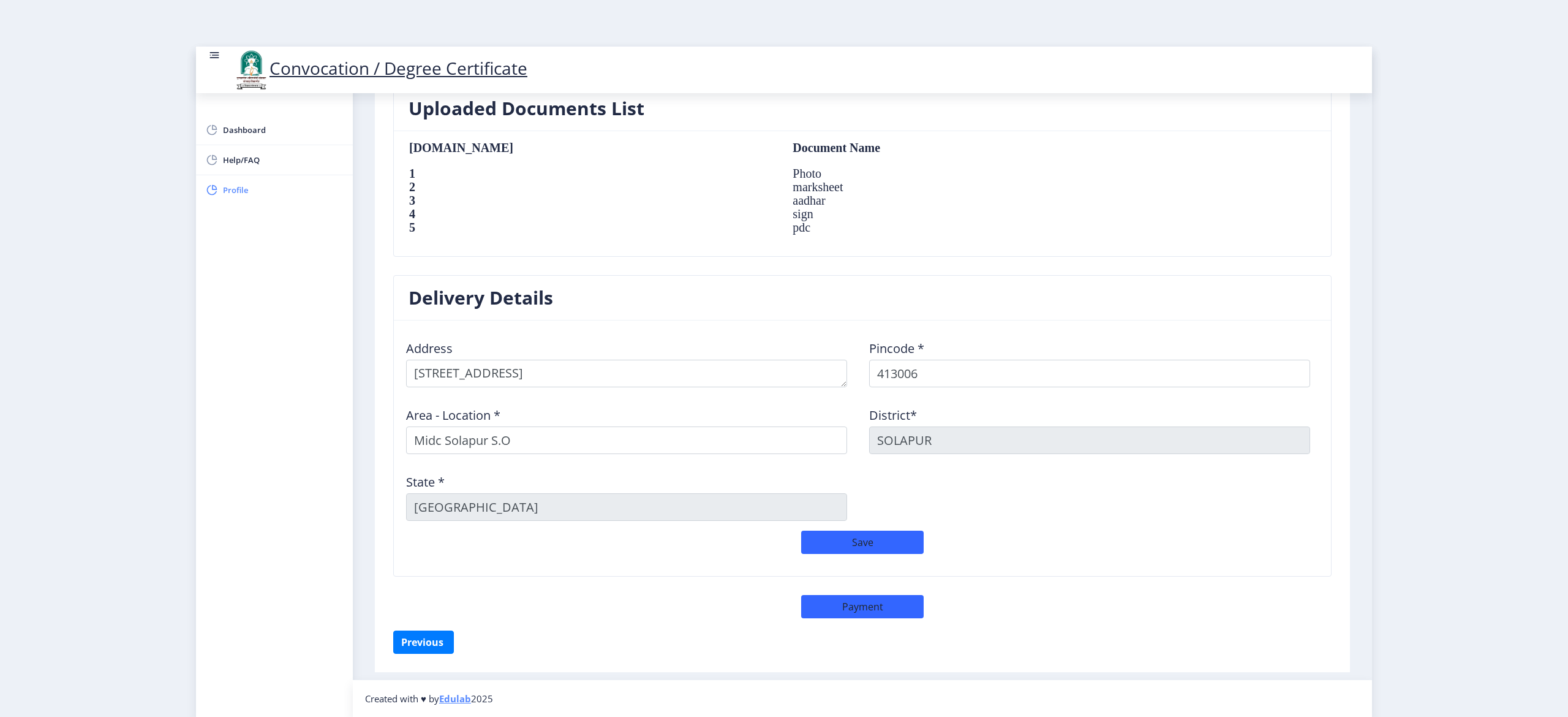 click on "Profile" 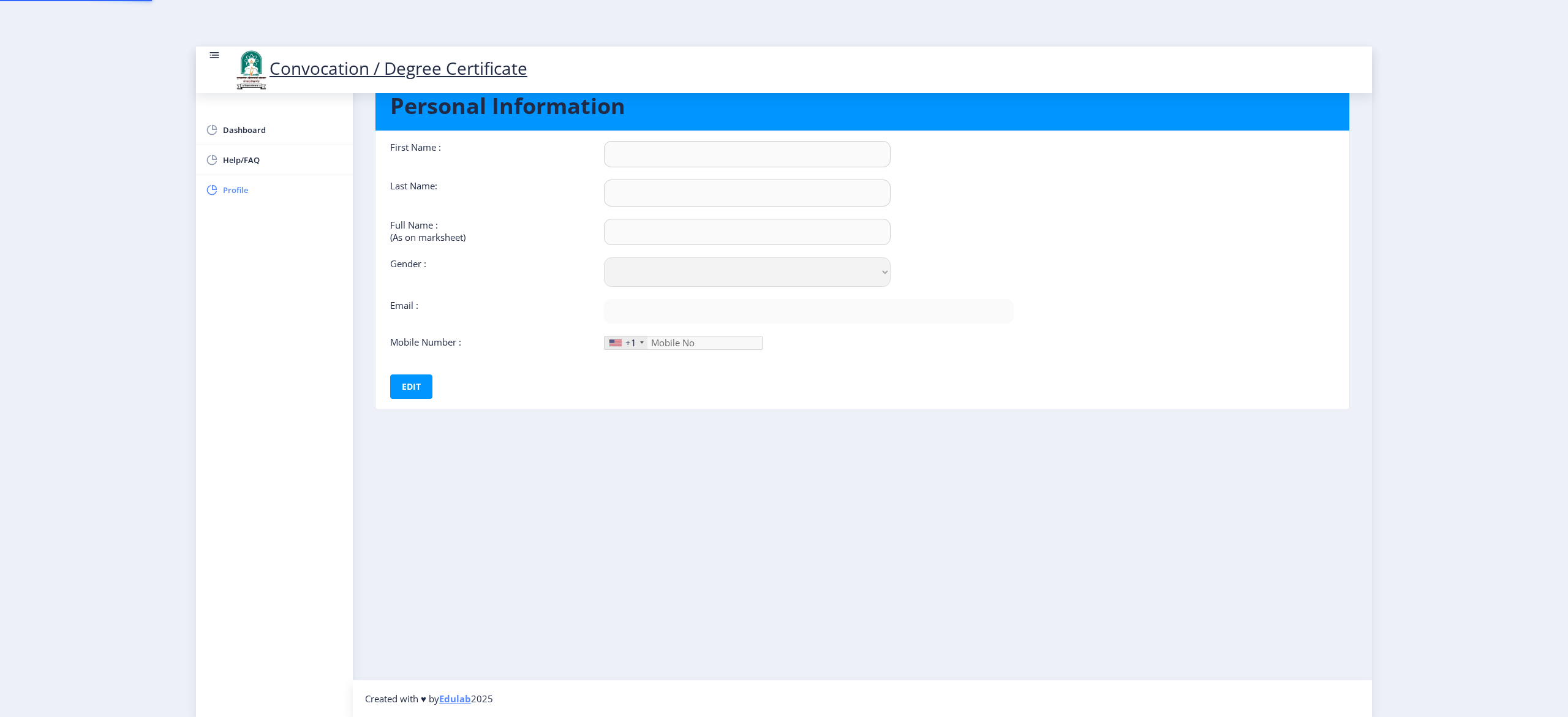 scroll, scrollTop: 0, scrollLeft: 0, axis: both 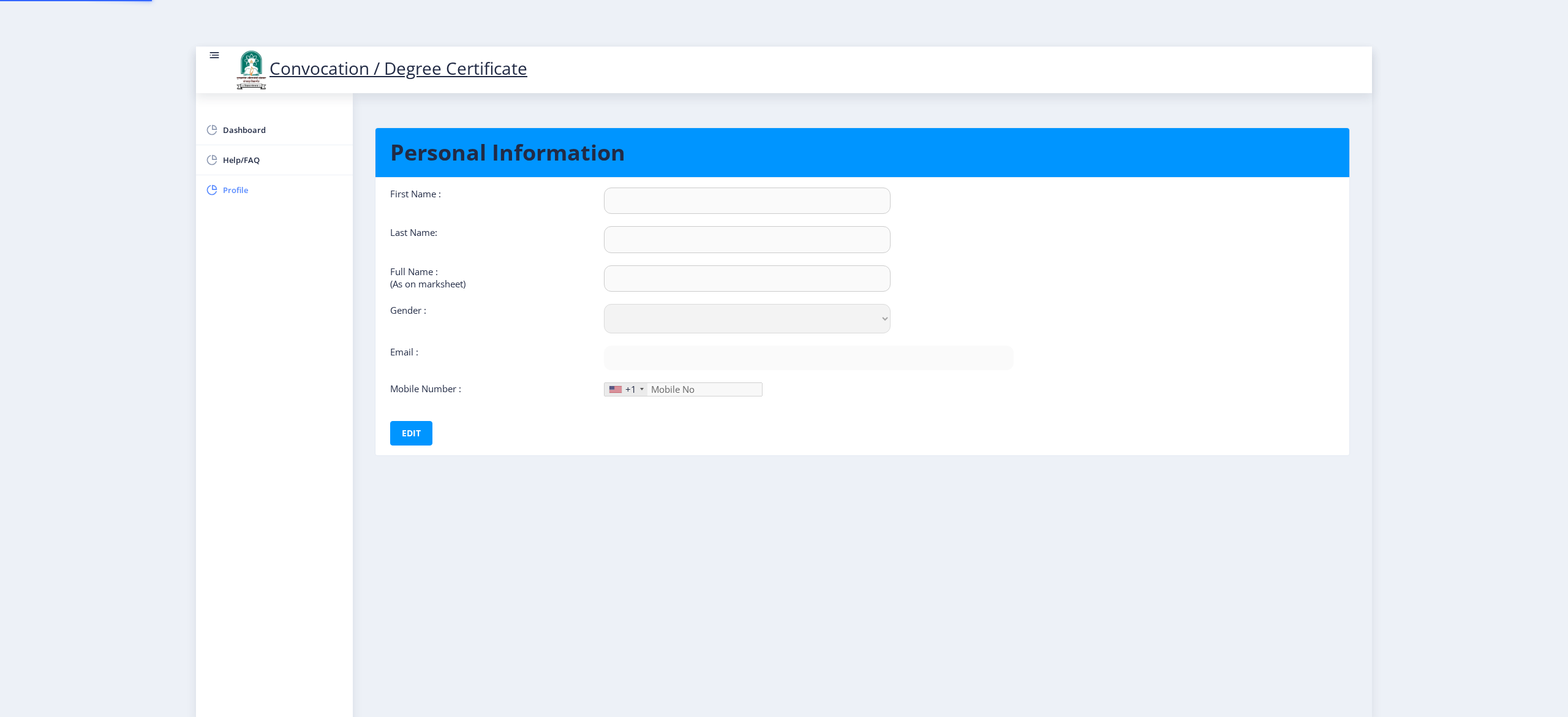 type on "[PERSON_NAME]" 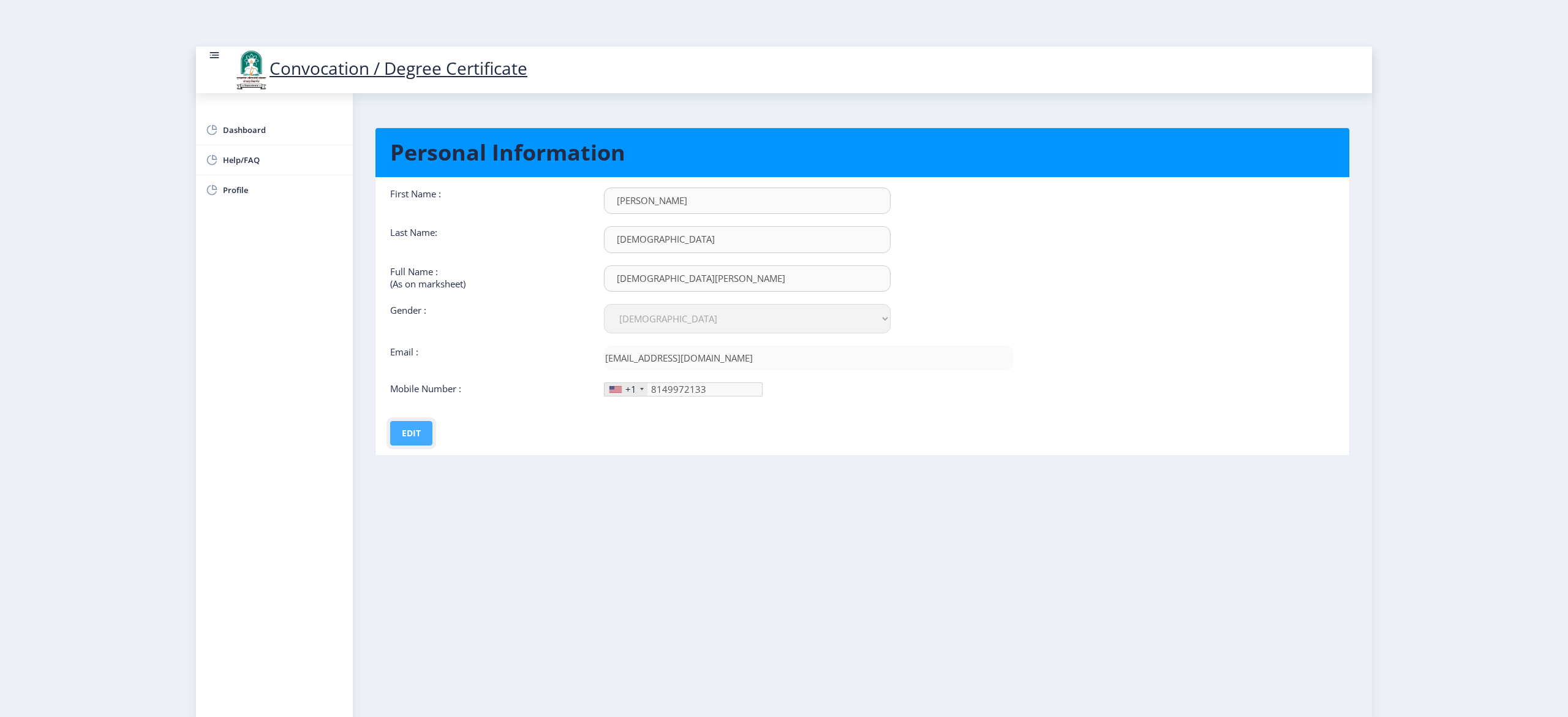 click on "Edit" 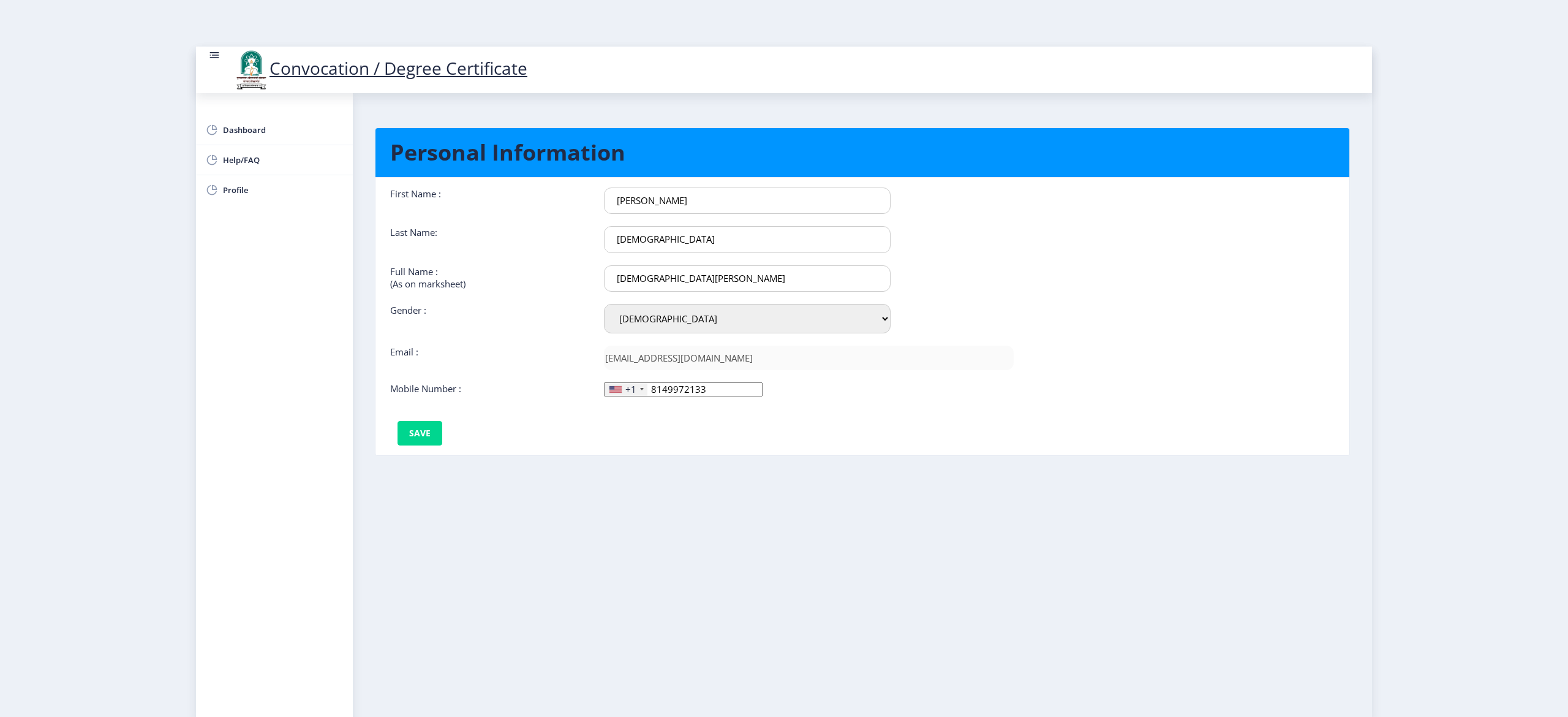 click on "[PERSON_NAME]" at bounding box center (747, 200) 